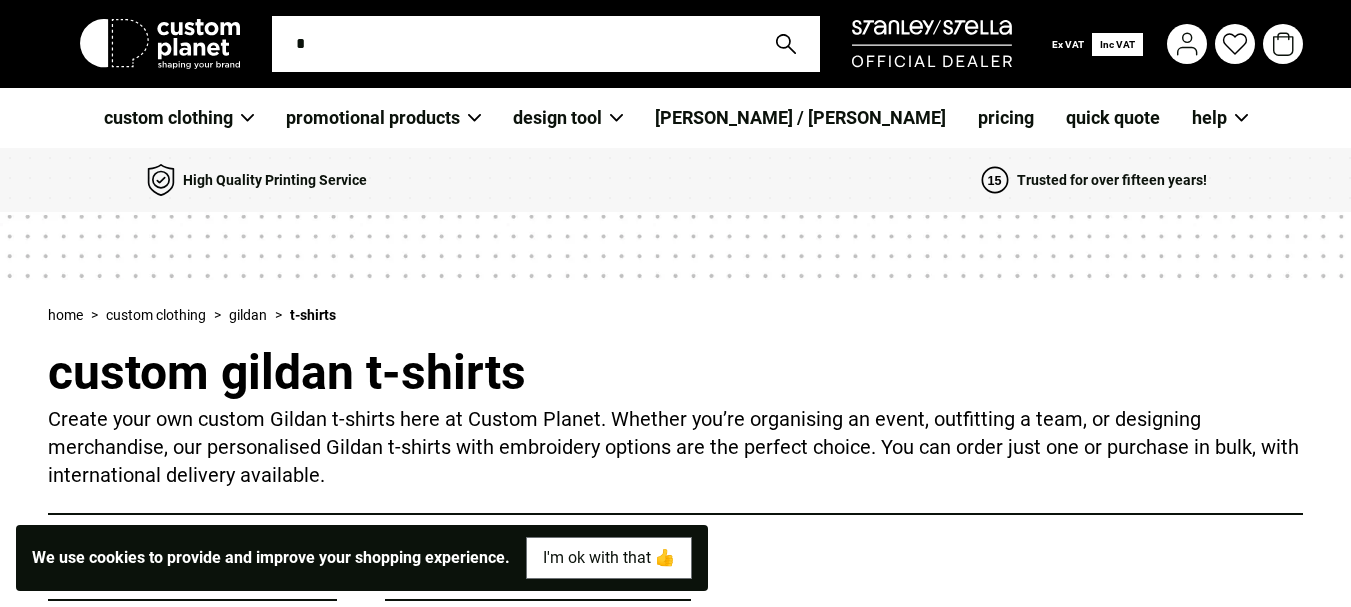 scroll, scrollTop: 0, scrollLeft: 0, axis: both 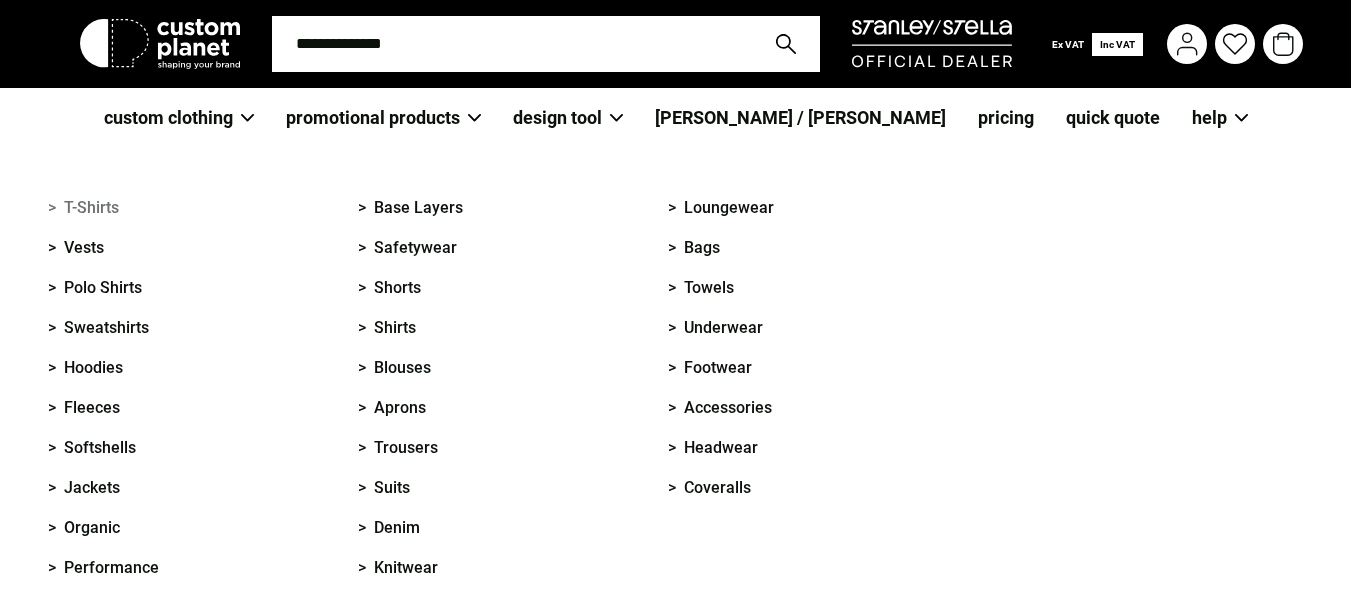 click on ">  T-Shirts" at bounding box center (83, 208) 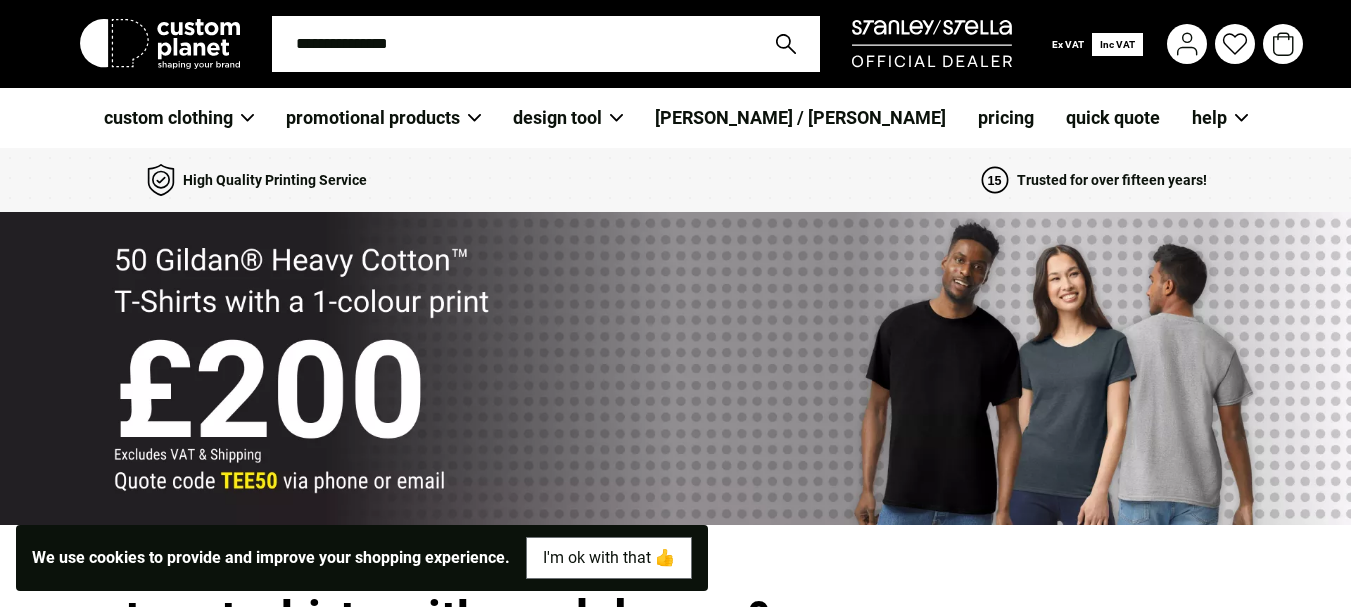 scroll, scrollTop: 0, scrollLeft: 0, axis: both 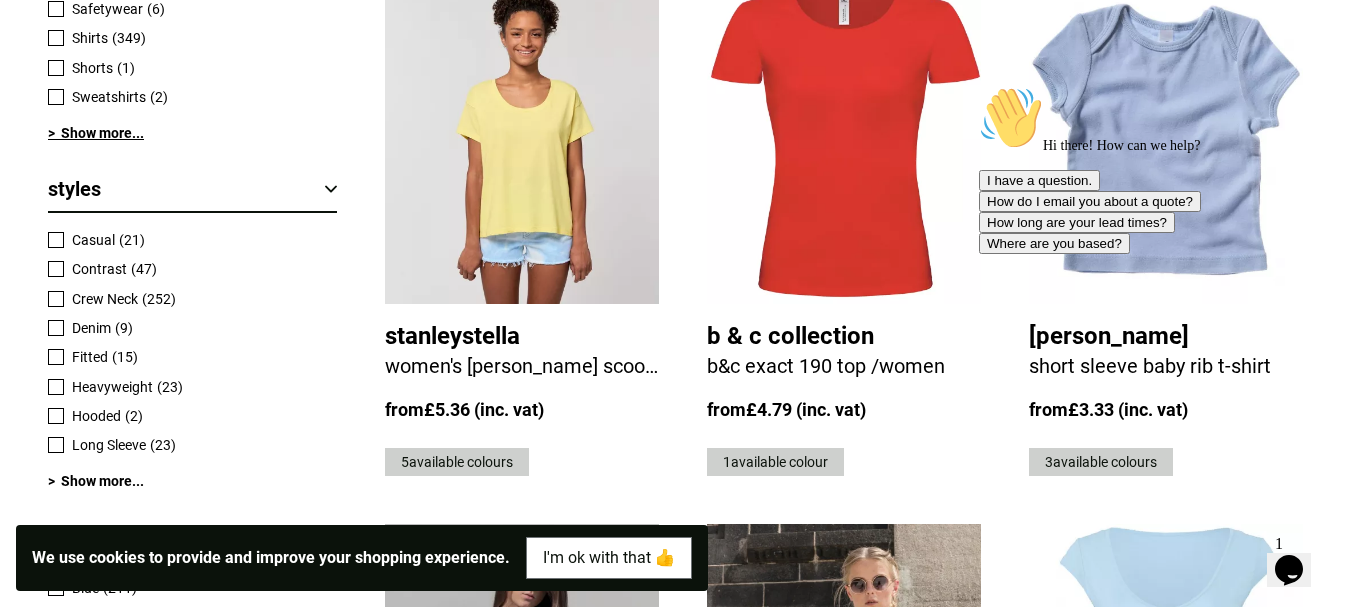 click on ">  Show more..." at bounding box center [192, 133] 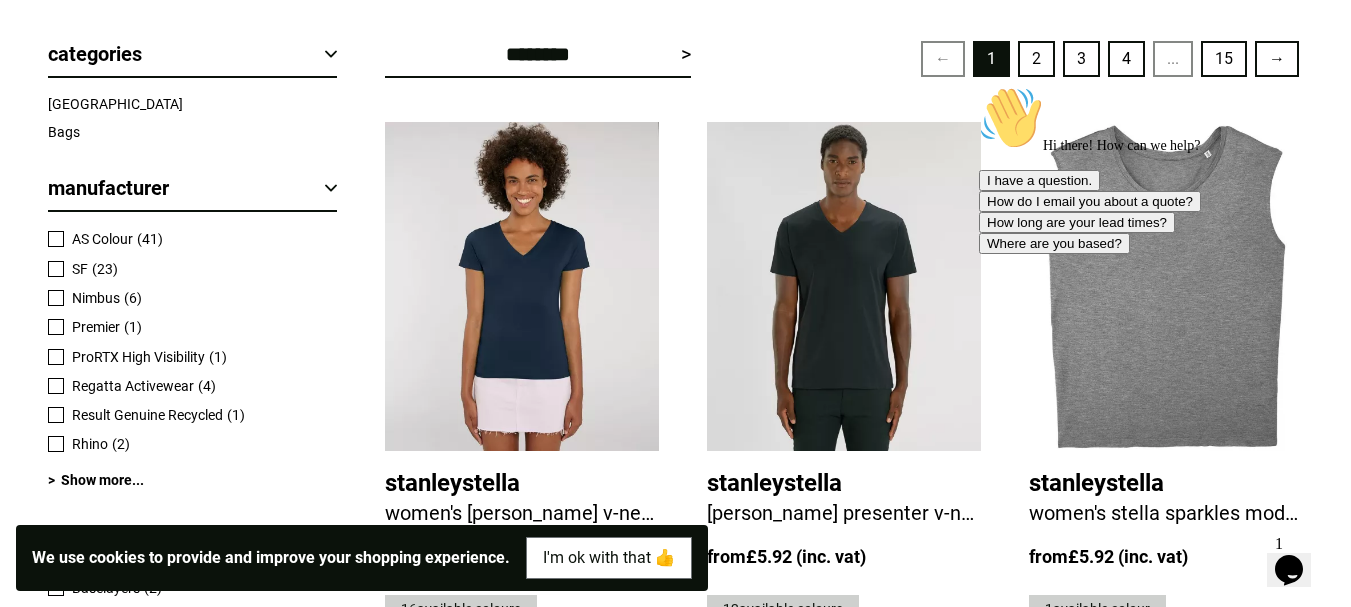 scroll, scrollTop: 839, scrollLeft: 0, axis: vertical 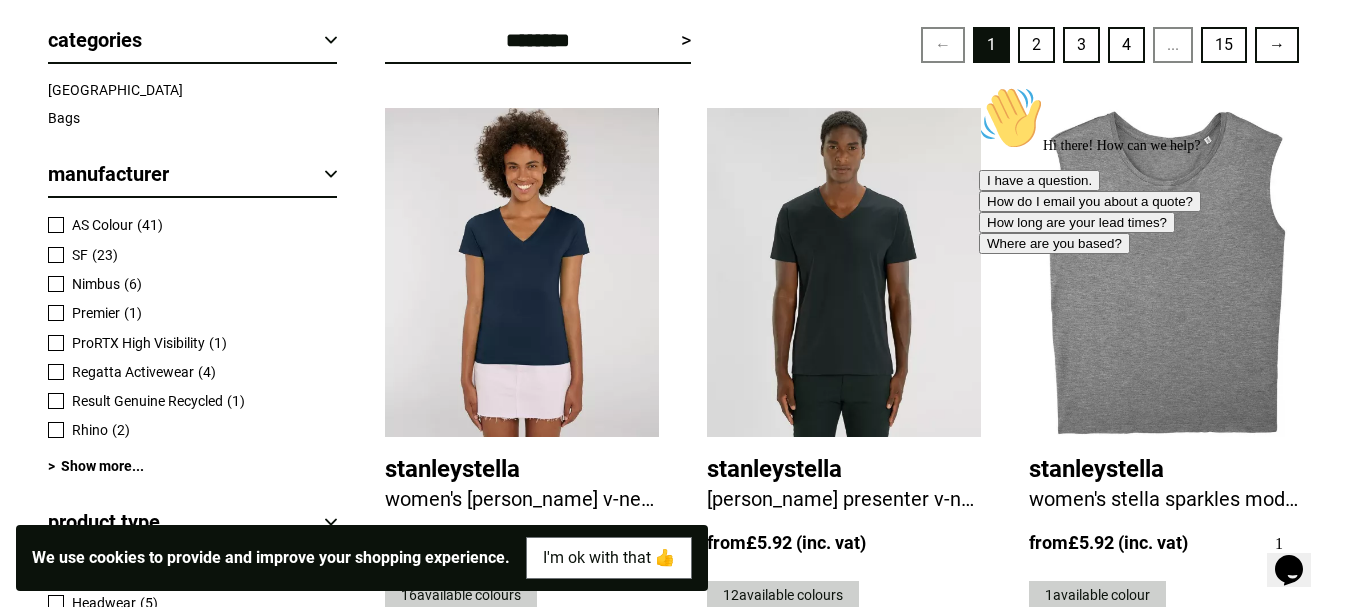 click at bounding box center [56, 225] 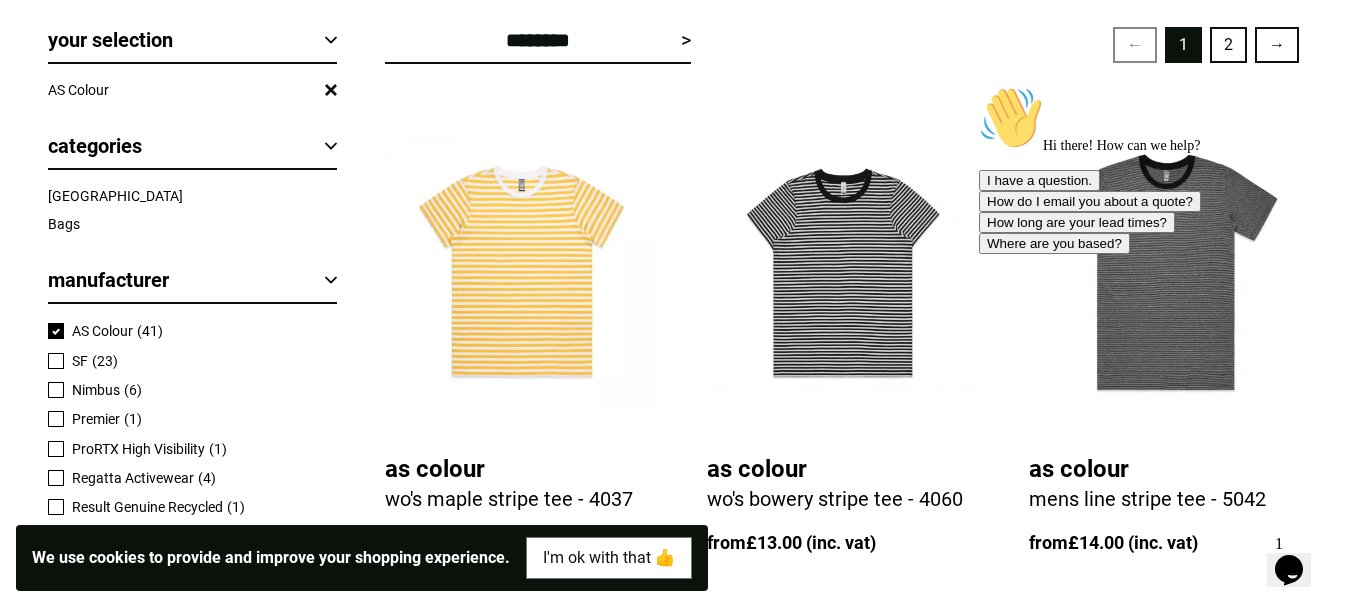 scroll, scrollTop: 0, scrollLeft: 0, axis: both 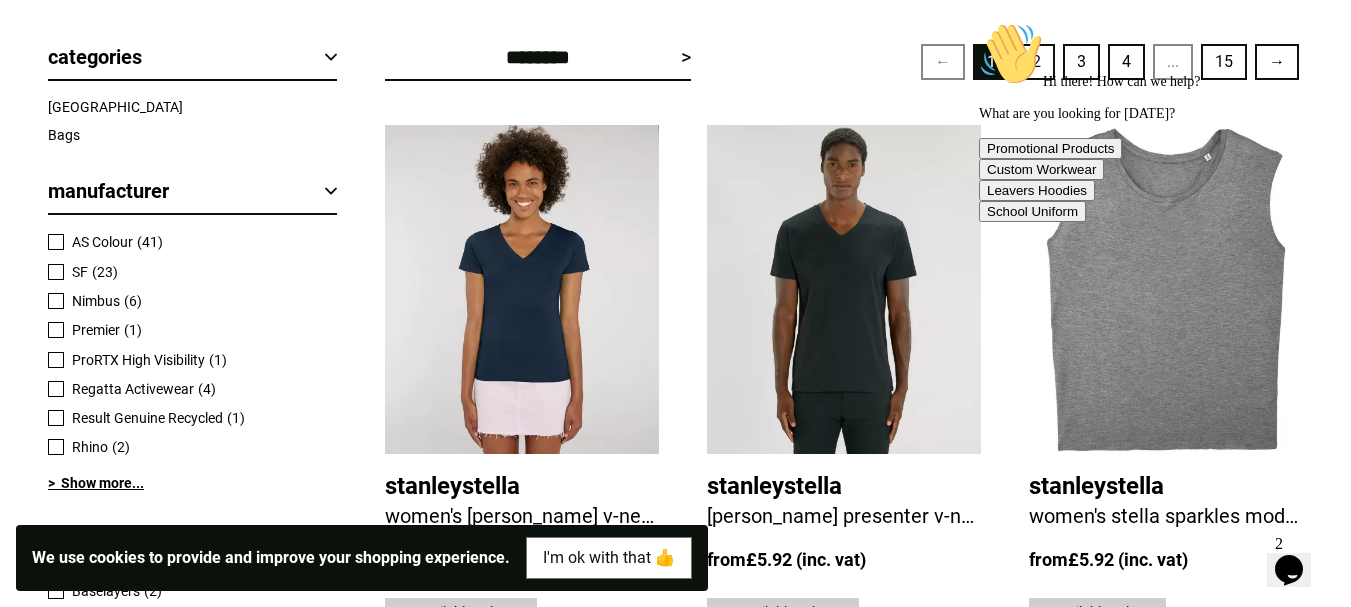 click on ">  Show more..." at bounding box center [192, 483] 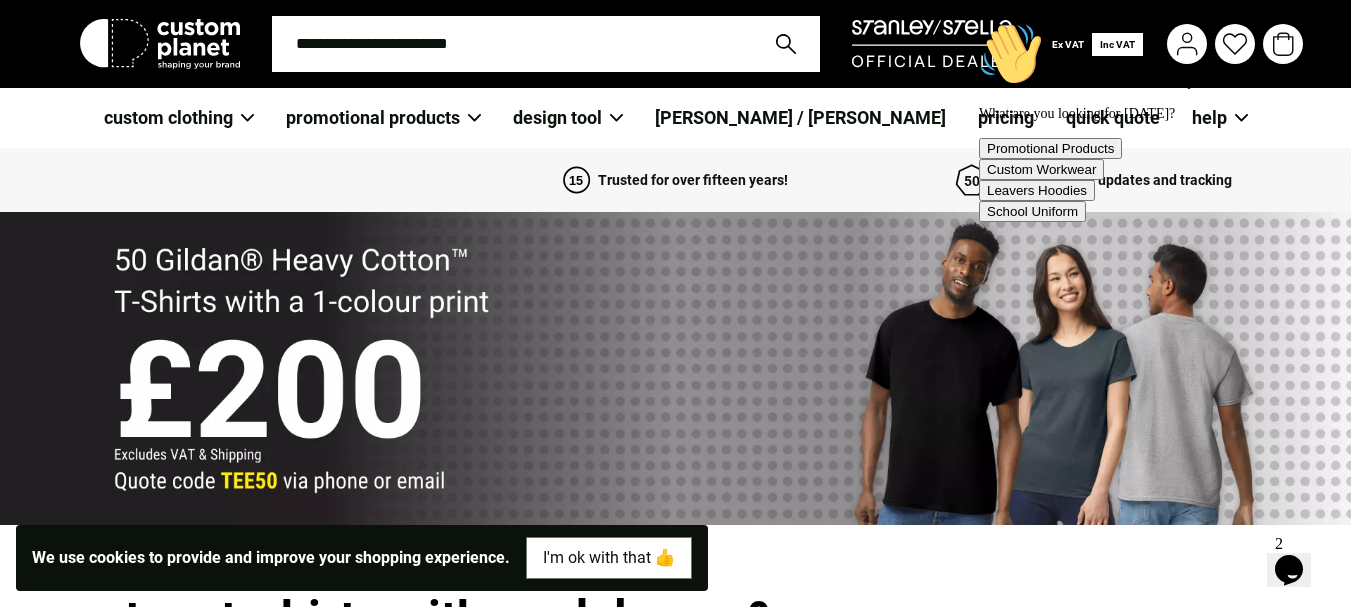 scroll, scrollTop: 1834, scrollLeft: 0, axis: vertical 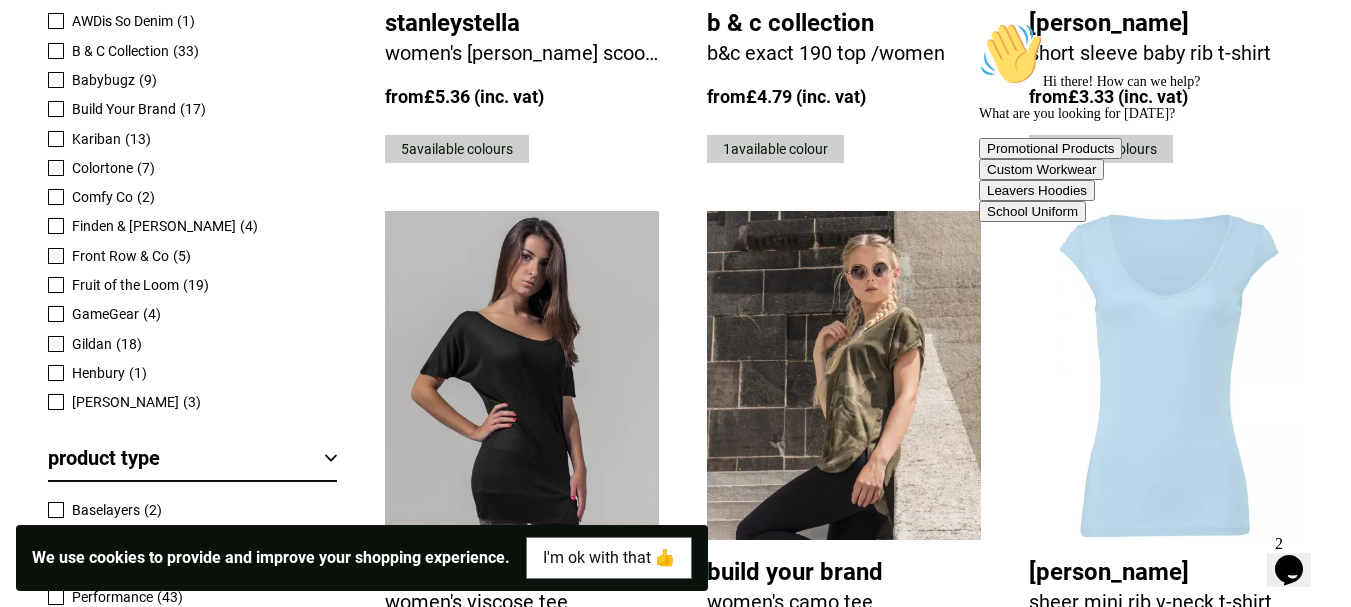 click on "Gildan" at bounding box center [92, 344] 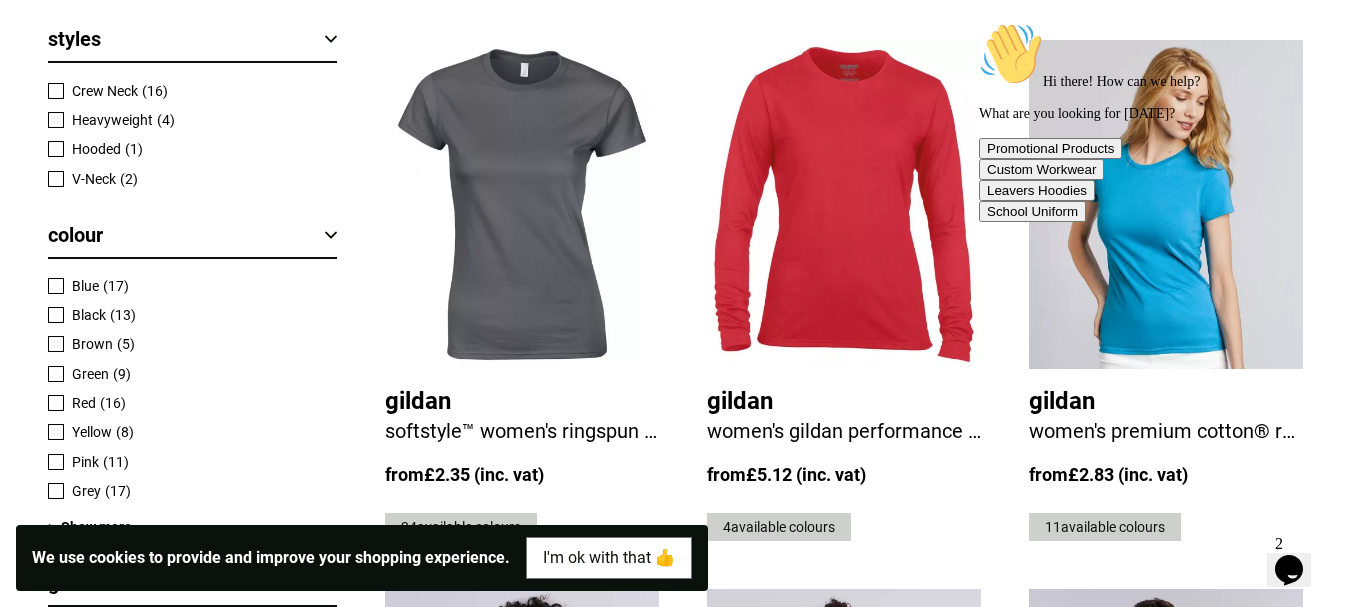 scroll, scrollTop: 2582, scrollLeft: 0, axis: vertical 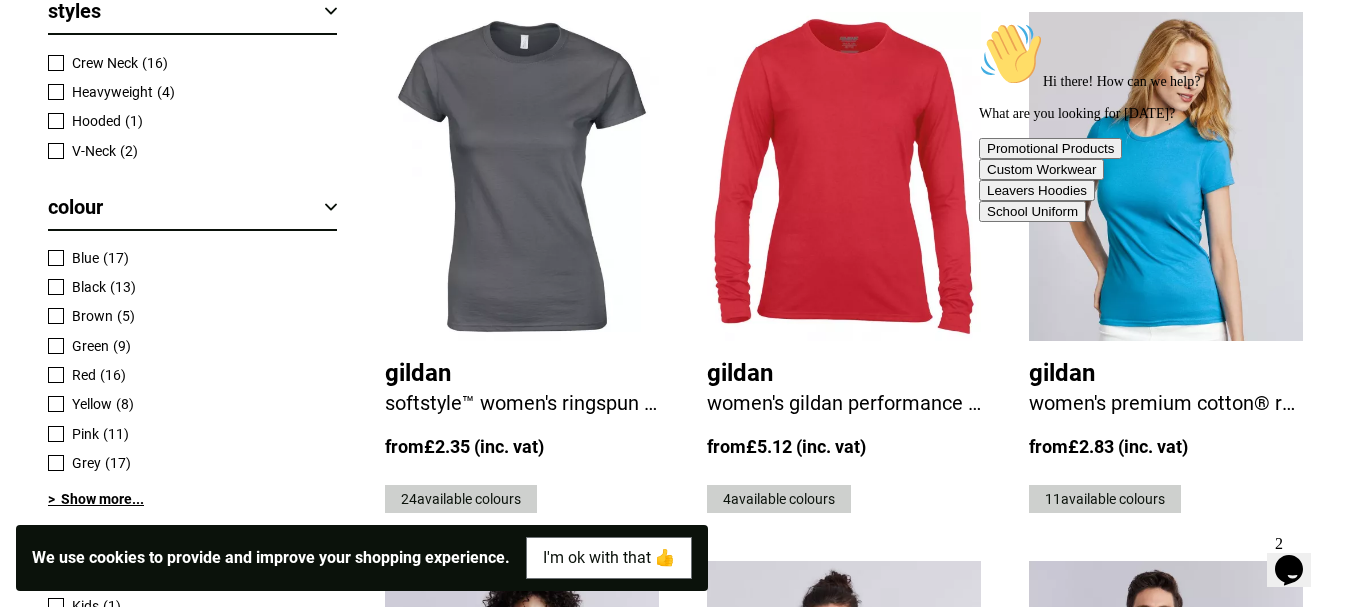 click on ">  Show more..." at bounding box center [192, 499] 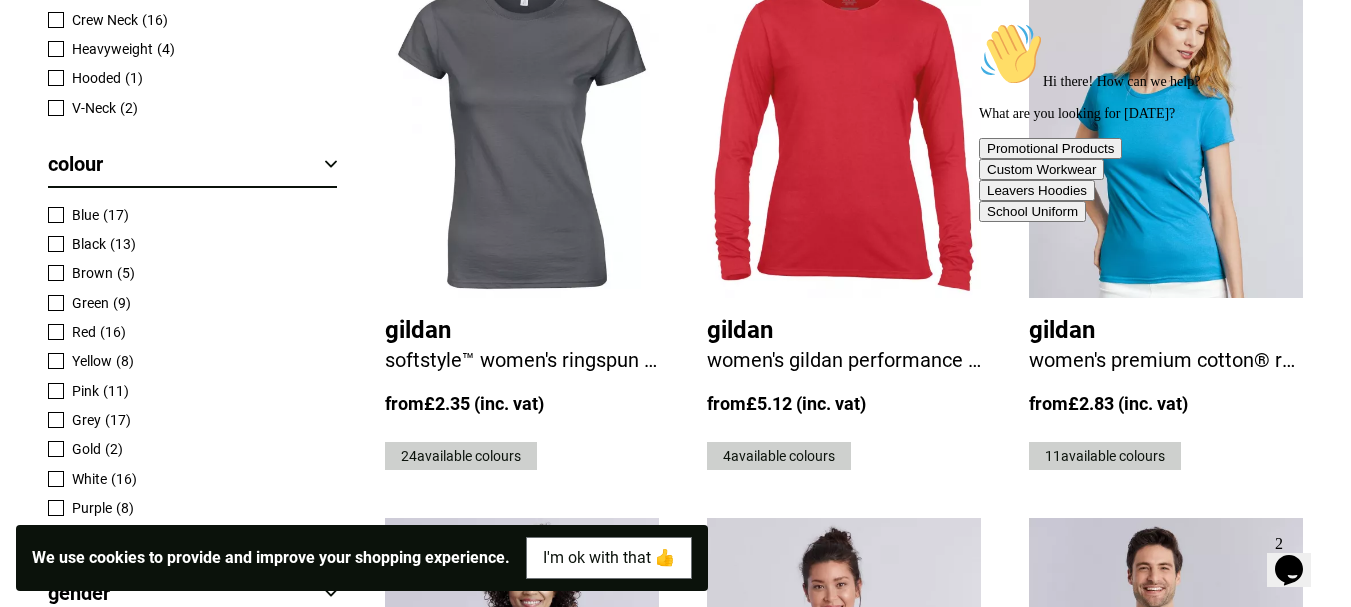 scroll, scrollTop: 2622, scrollLeft: 0, axis: vertical 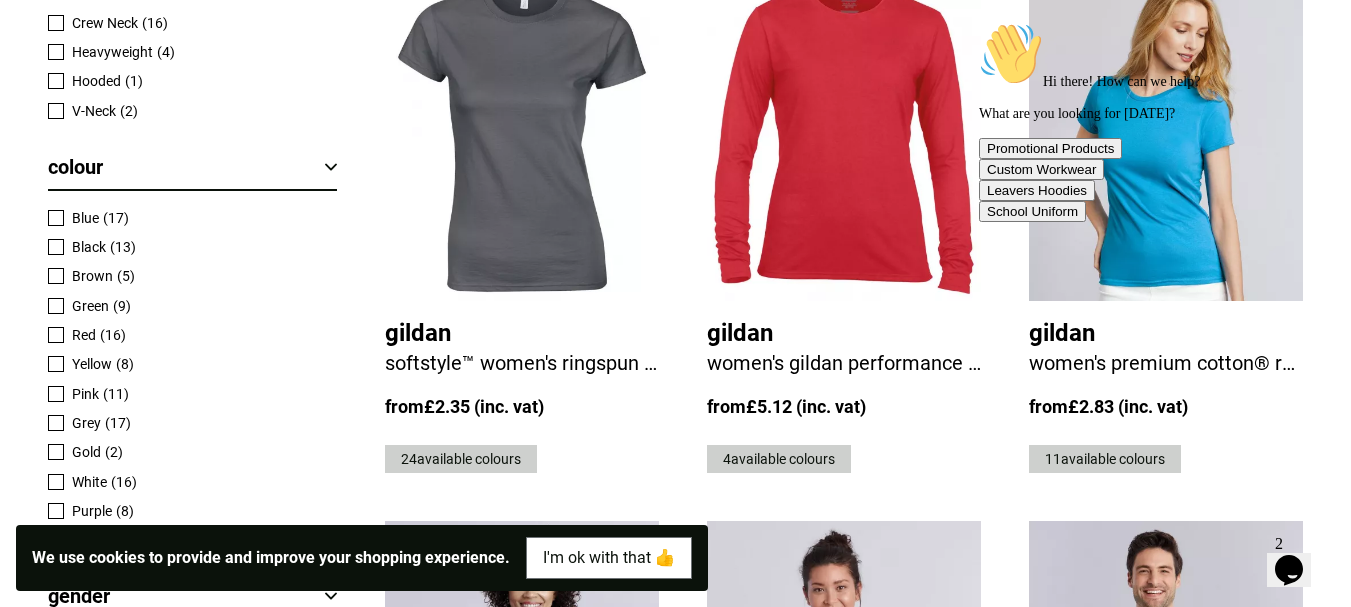 click on "Blue" at bounding box center (85, 218) 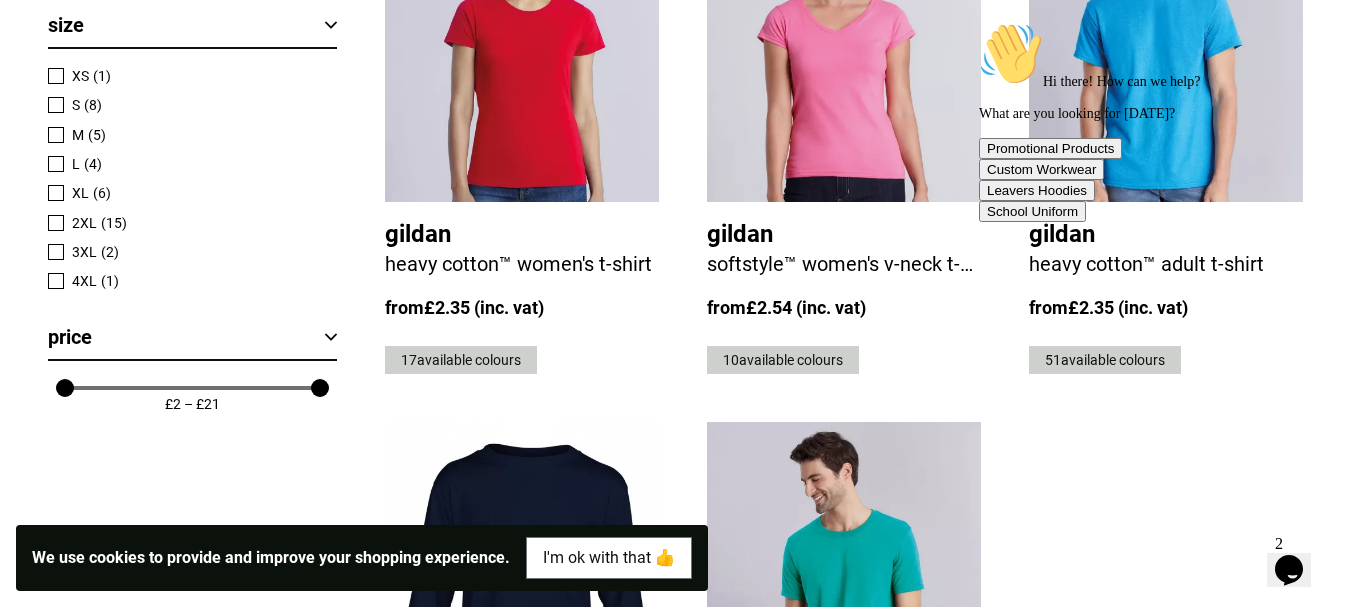 scroll, scrollTop: 3269, scrollLeft: 0, axis: vertical 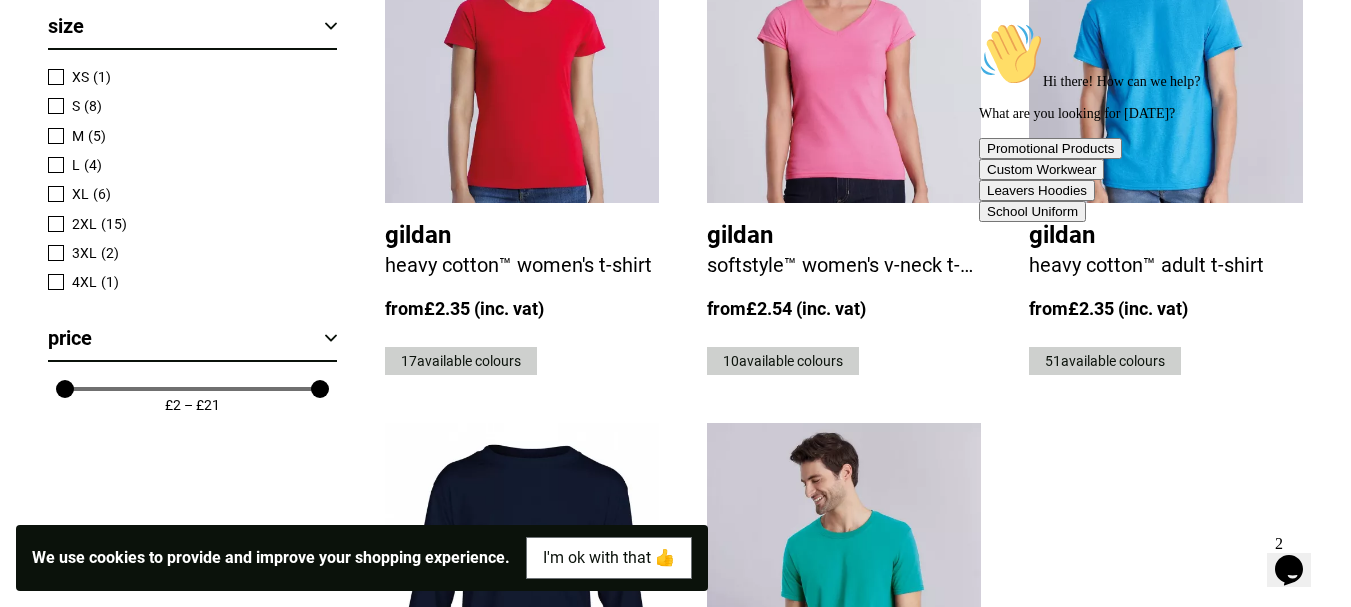 drag, startPoint x: 1155, startPoint y: 59, endPoint x: 1326, endPoint y: 281, distance: 280.2231 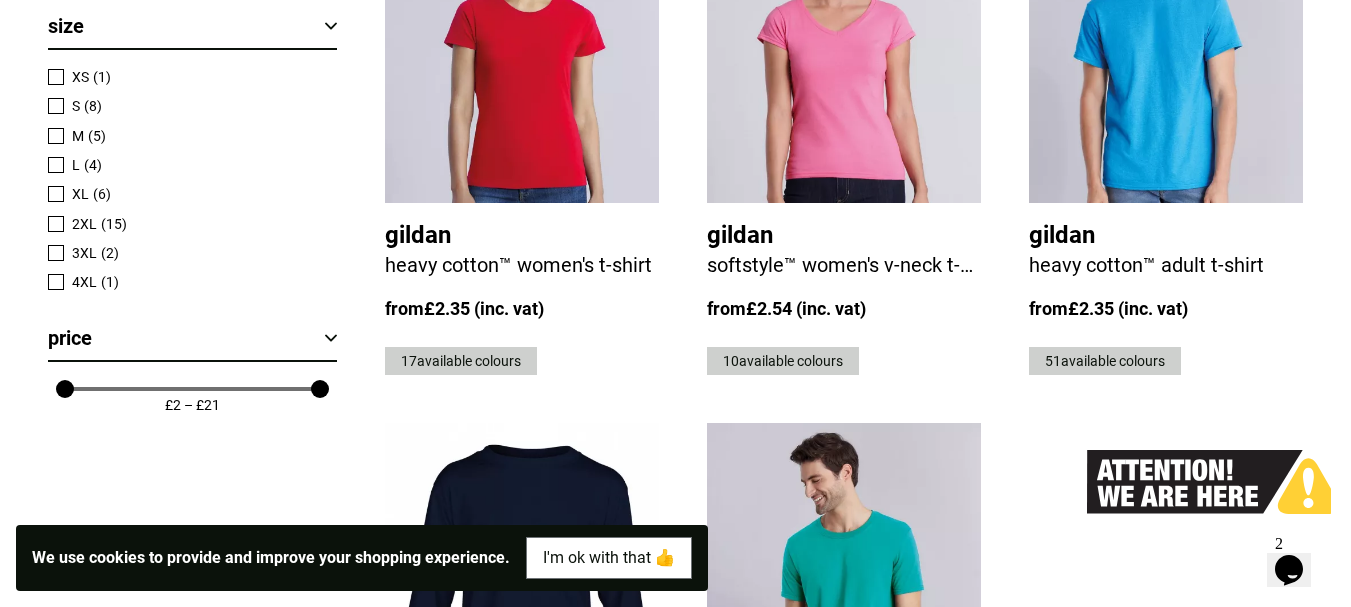 click at bounding box center [1166, 38] 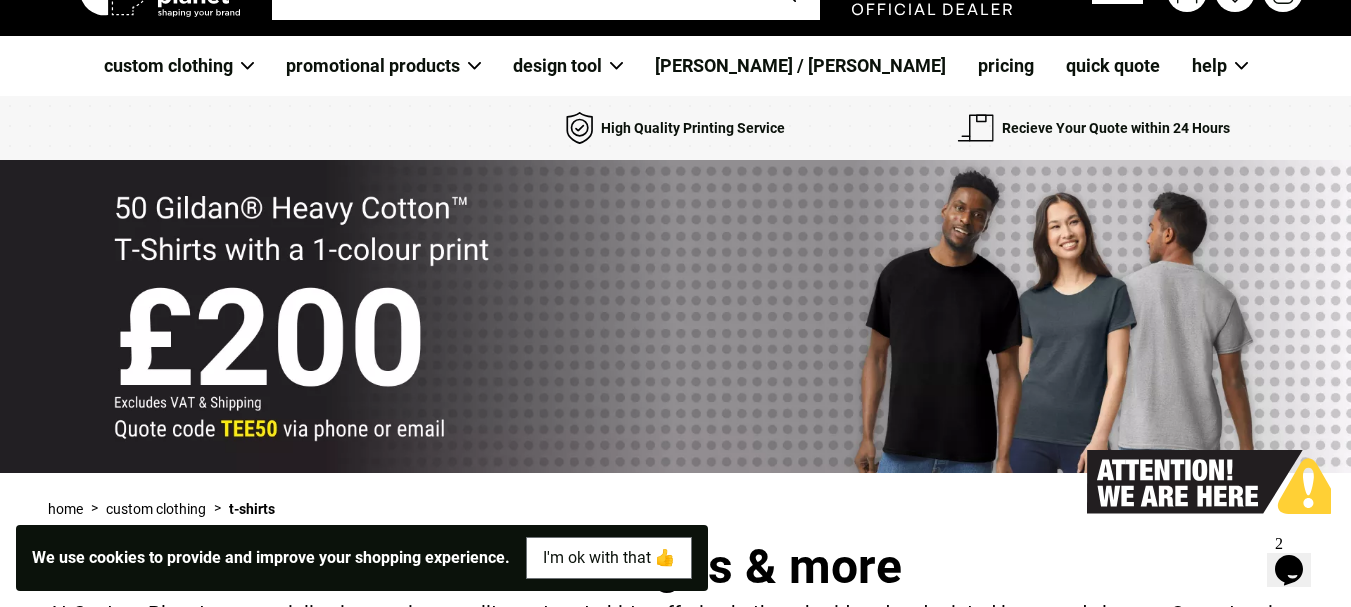 scroll, scrollTop: 0, scrollLeft: 0, axis: both 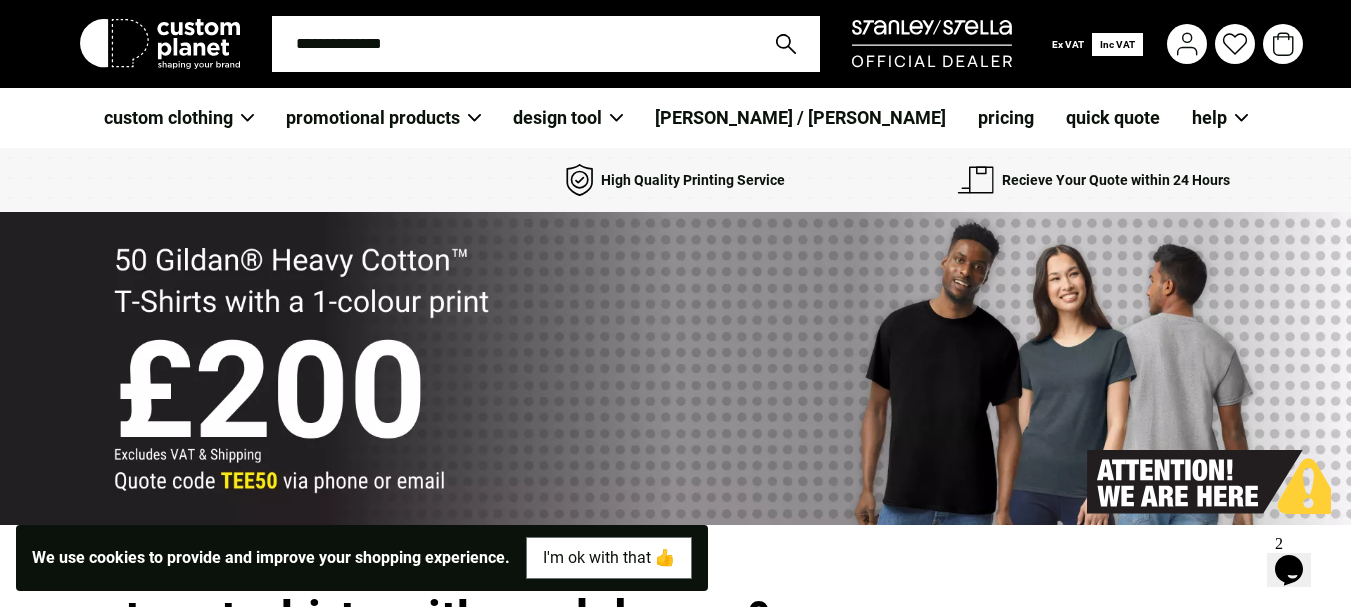 click at bounding box center (512, 44) 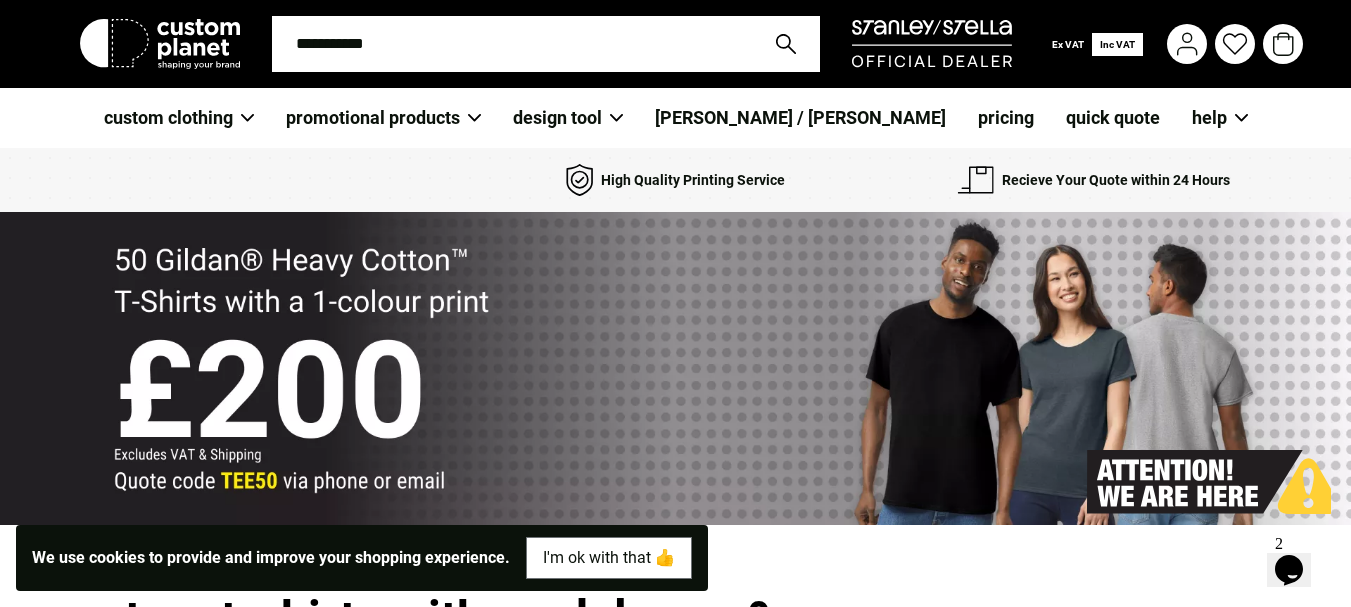 type on "**" 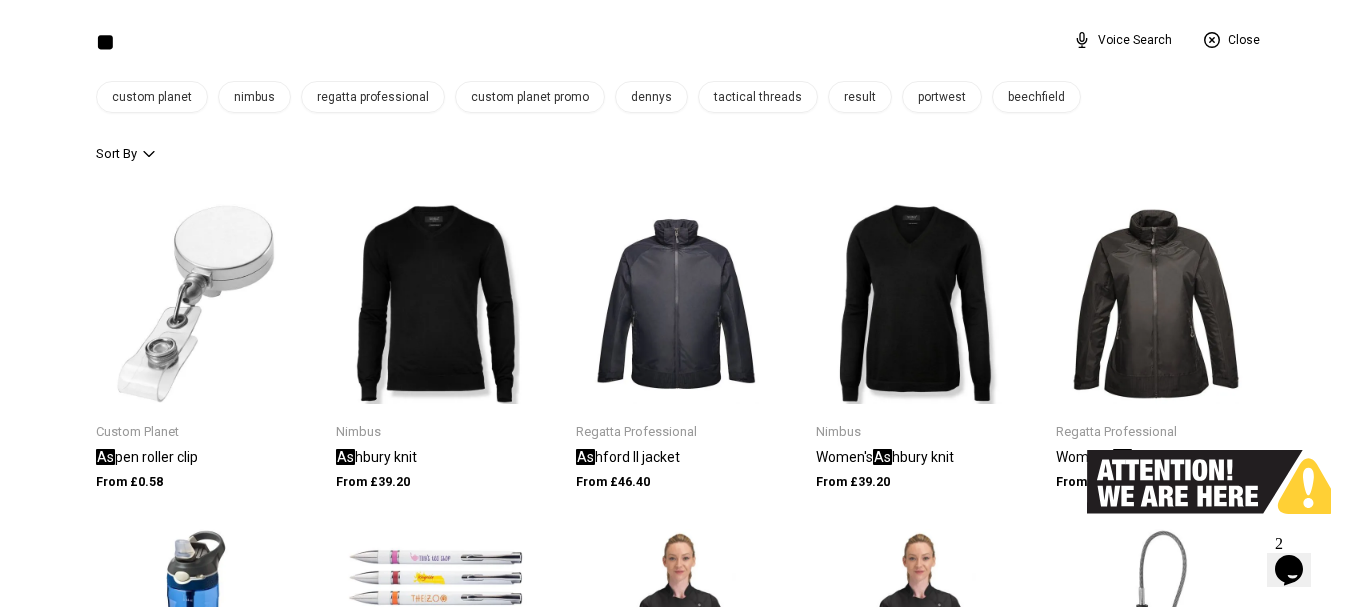 scroll, scrollTop: 0, scrollLeft: 0, axis: both 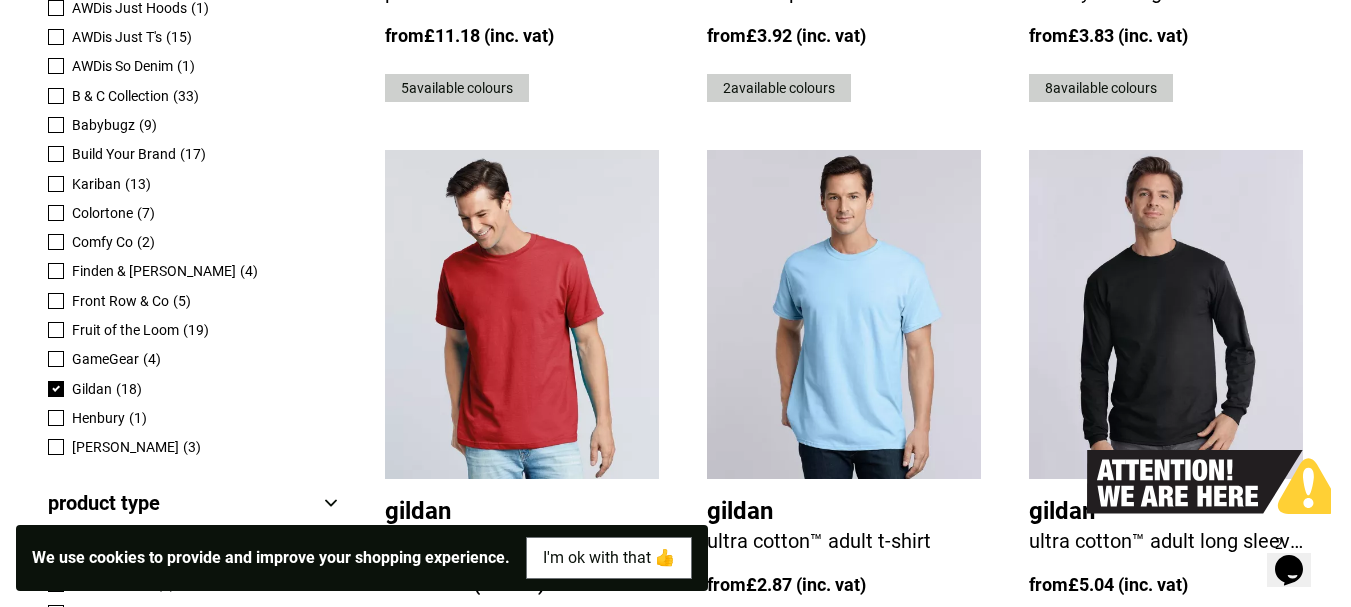 click at bounding box center [56, 389] 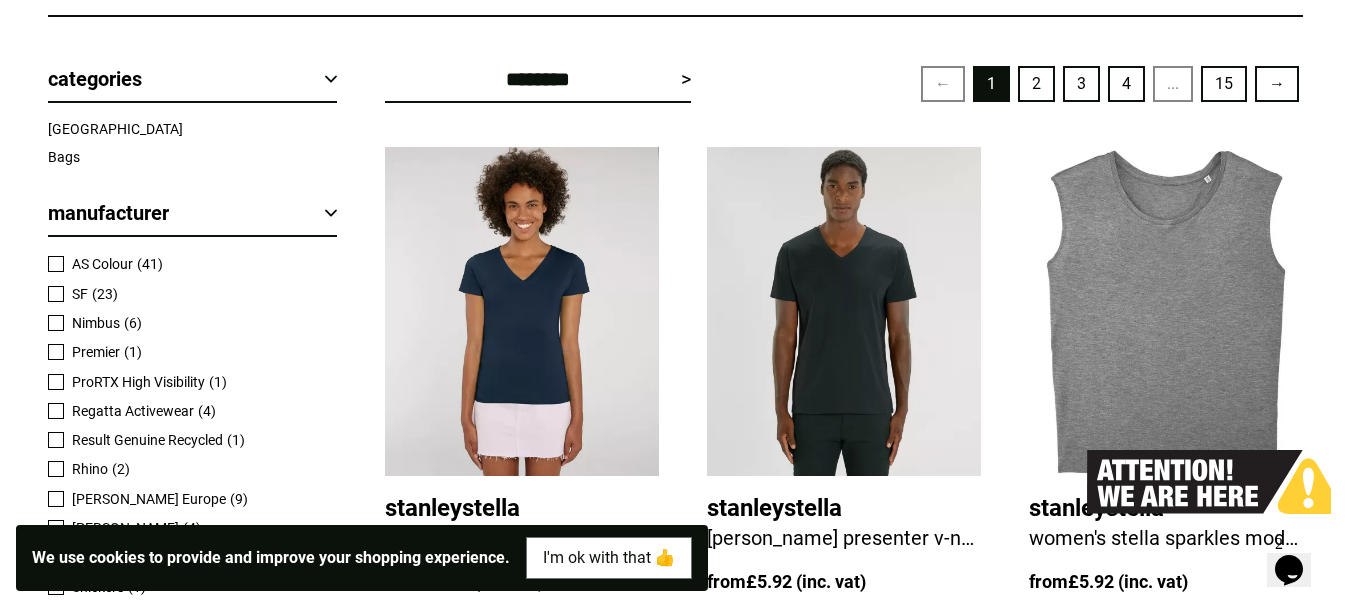 scroll, scrollTop: 799, scrollLeft: 0, axis: vertical 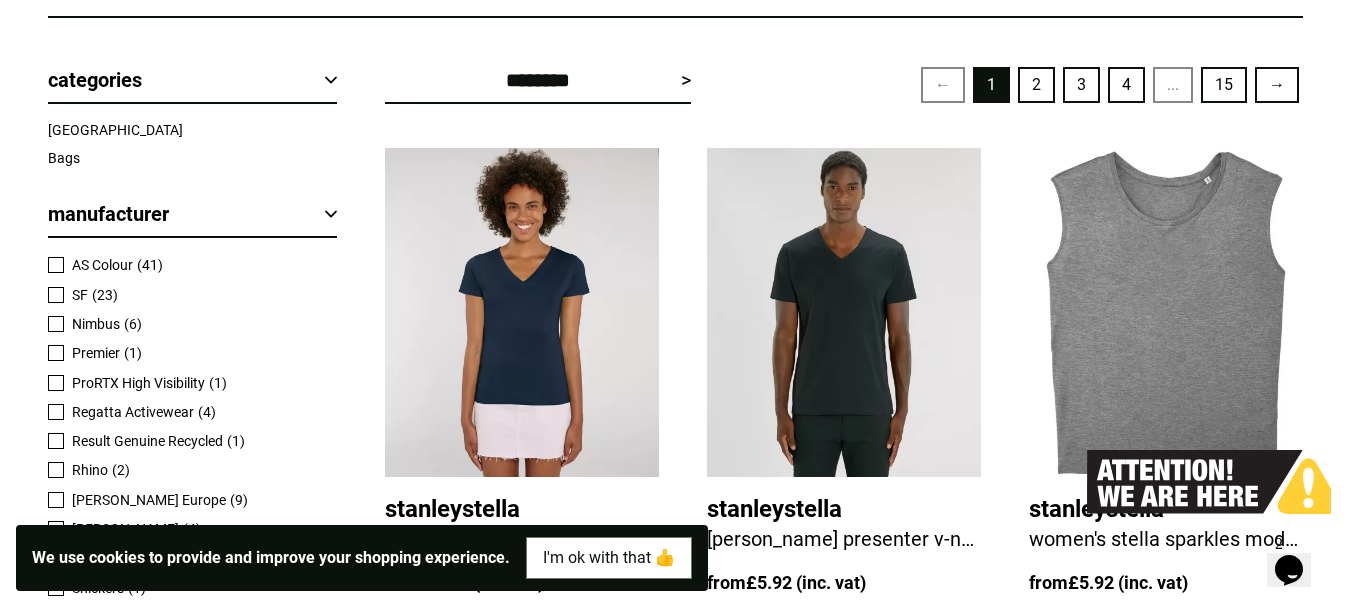 click on "AS Colour" at bounding box center [102, 265] 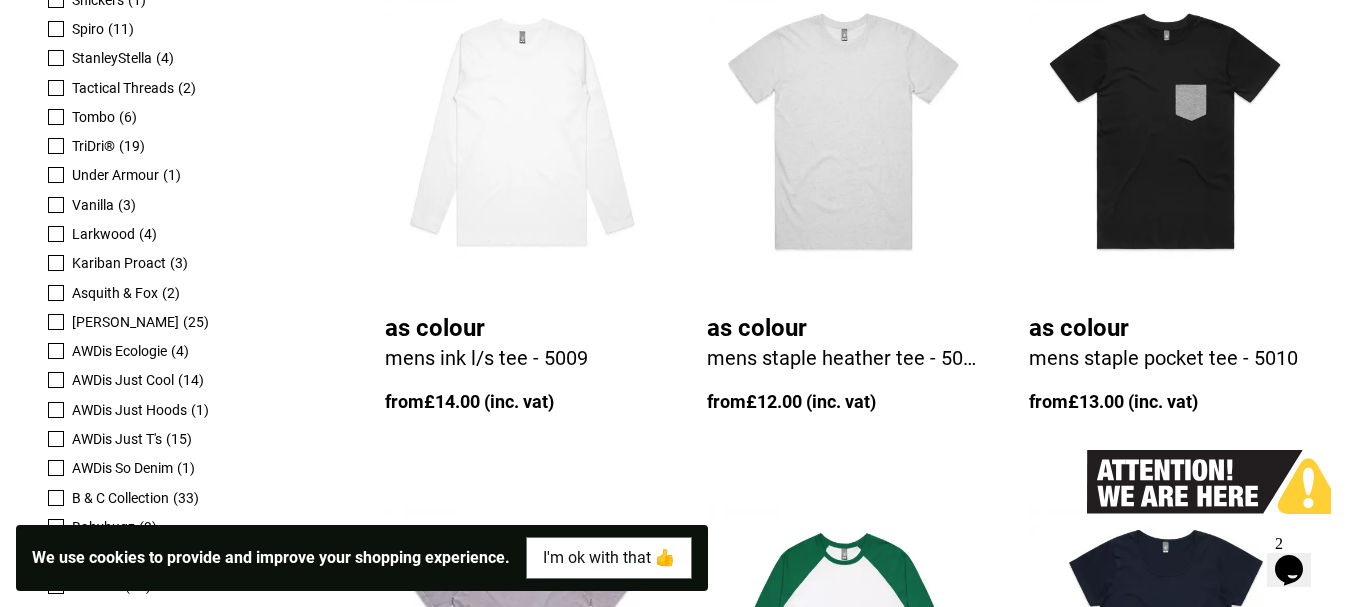 scroll, scrollTop: 1487, scrollLeft: 0, axis: vertical 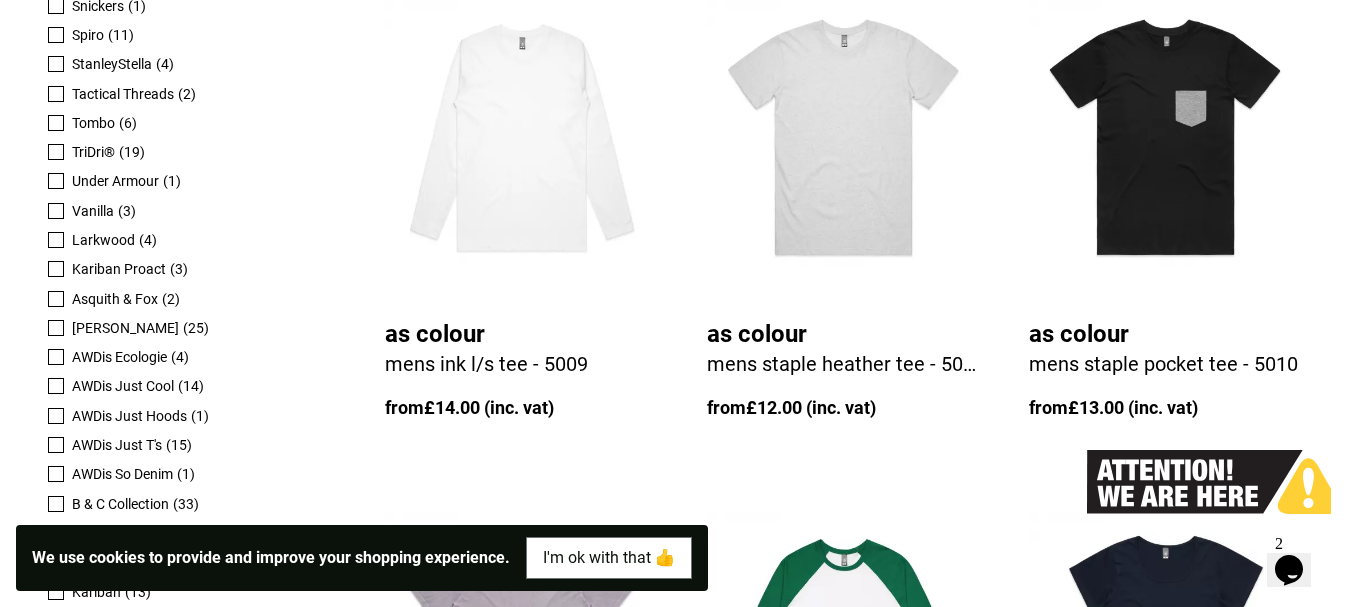 click at bounding box center [844, 137] 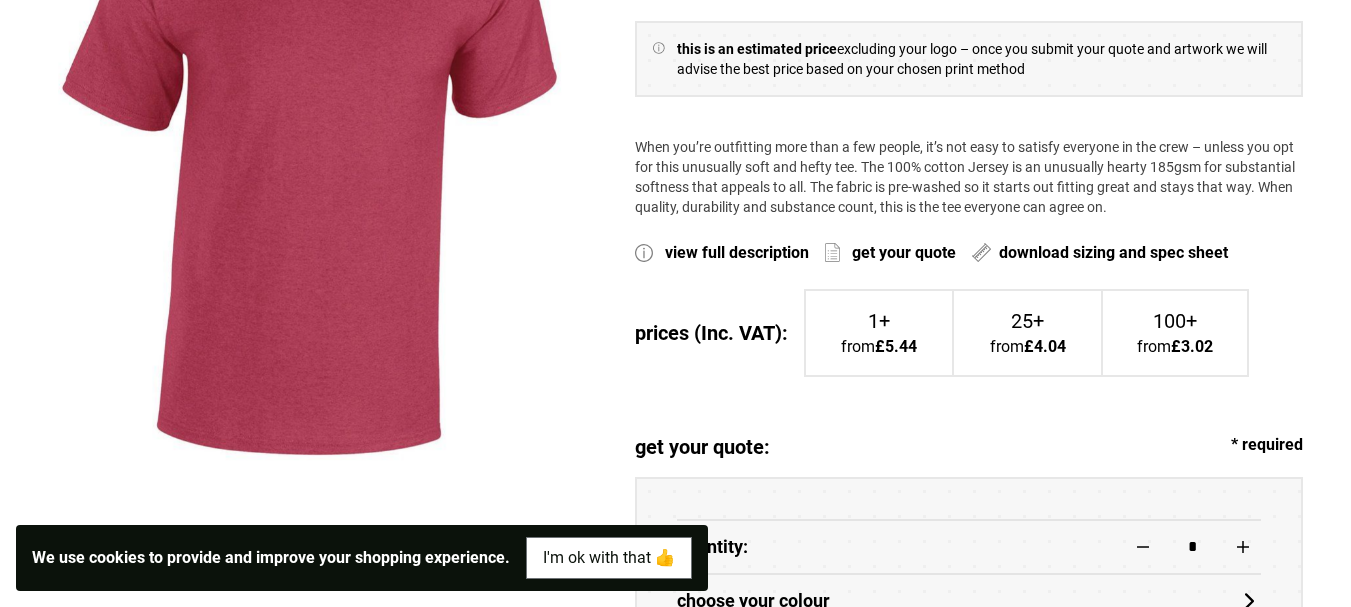 scroll, scrollTop: 507, scrollLeft: 0, axis: vertical 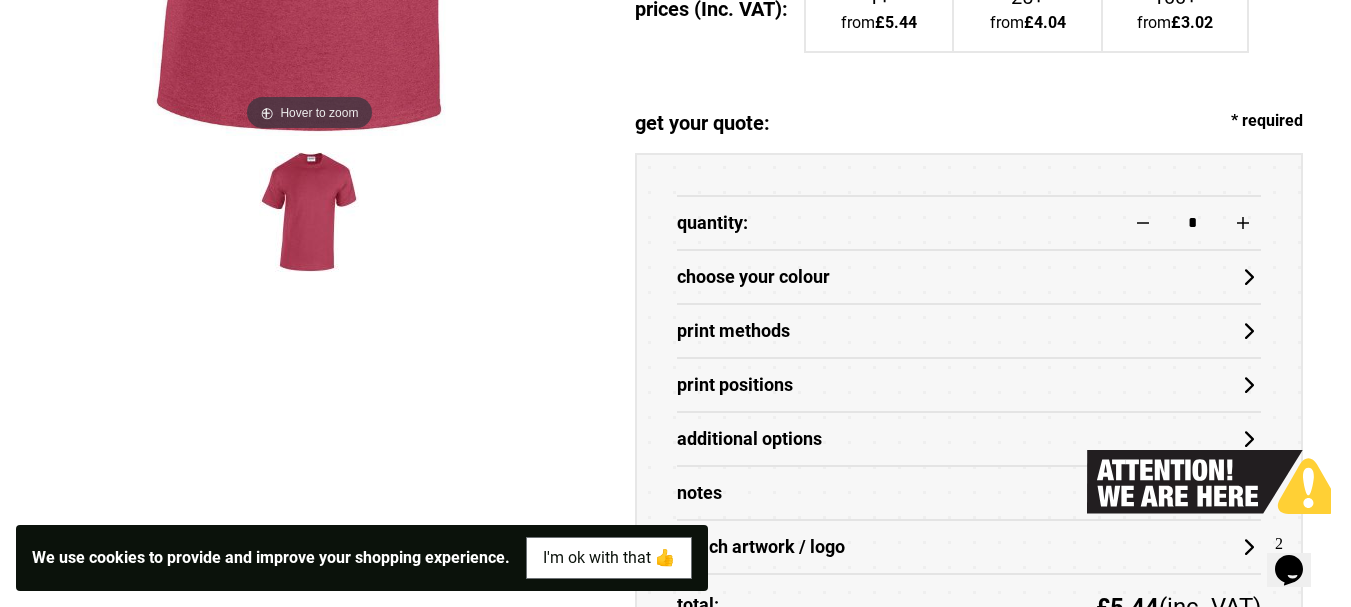 click on "Skip to content
Ex VAT
Inc VAT" at bounding box center (675, 1600) 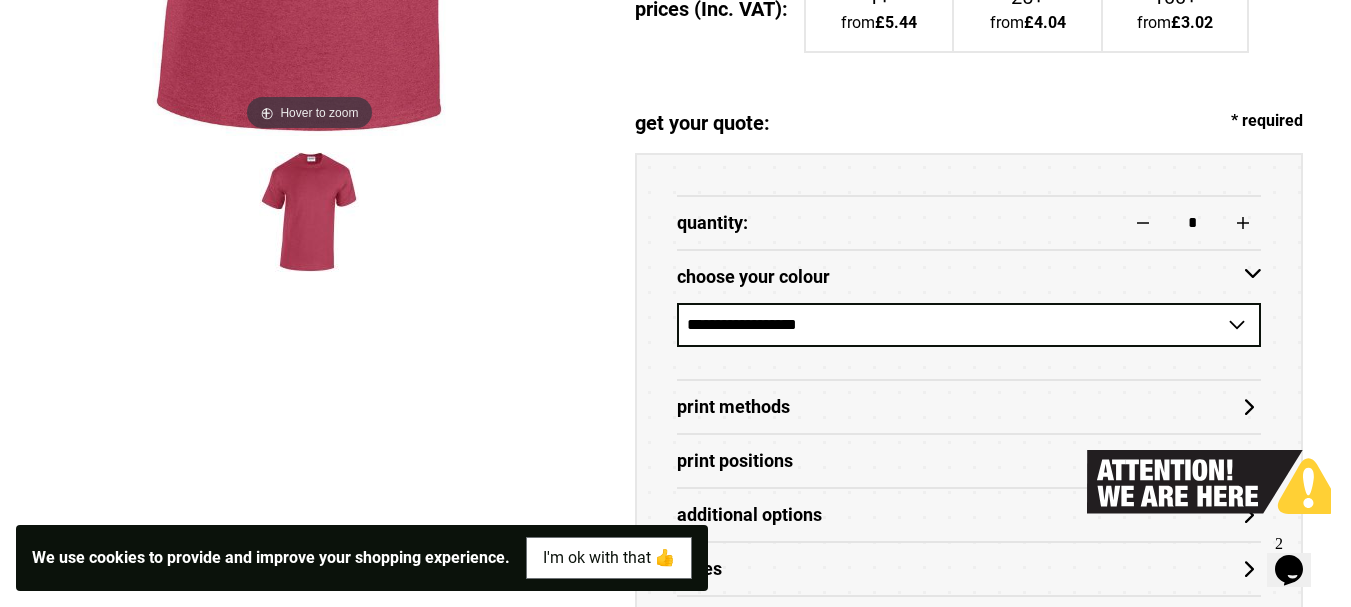 click on "**********" at bounding box center [969, 325] 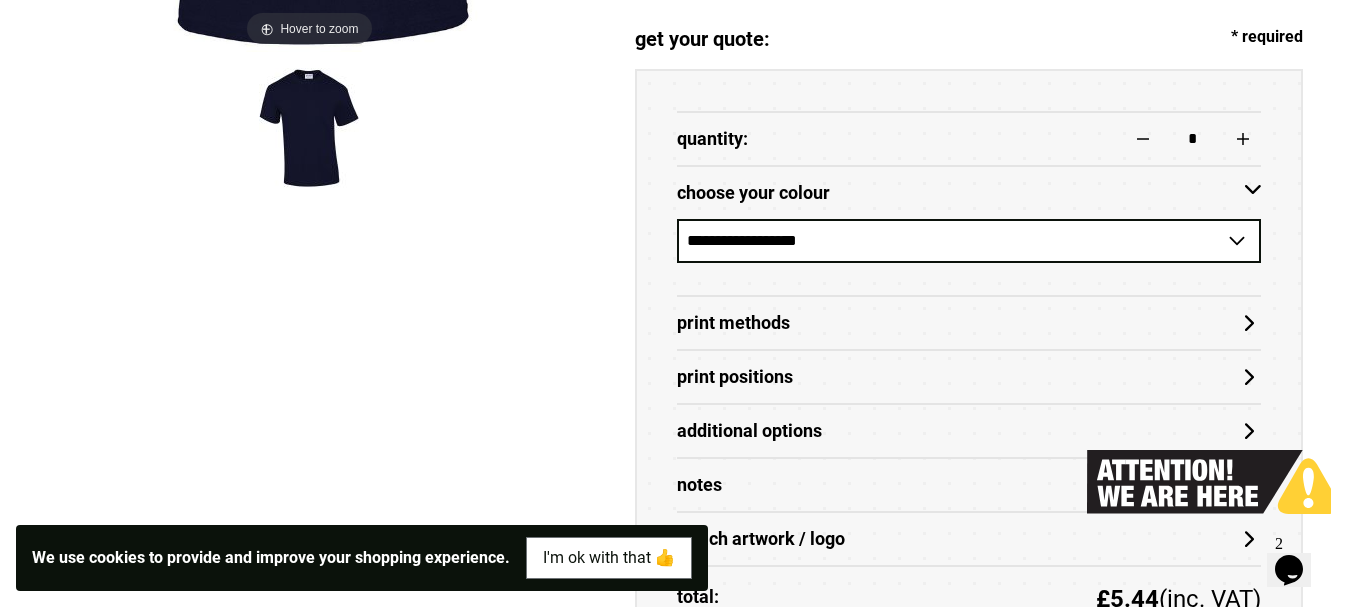 scroll, scrollTop: 891, scrollLeft: 0, axis: vertical 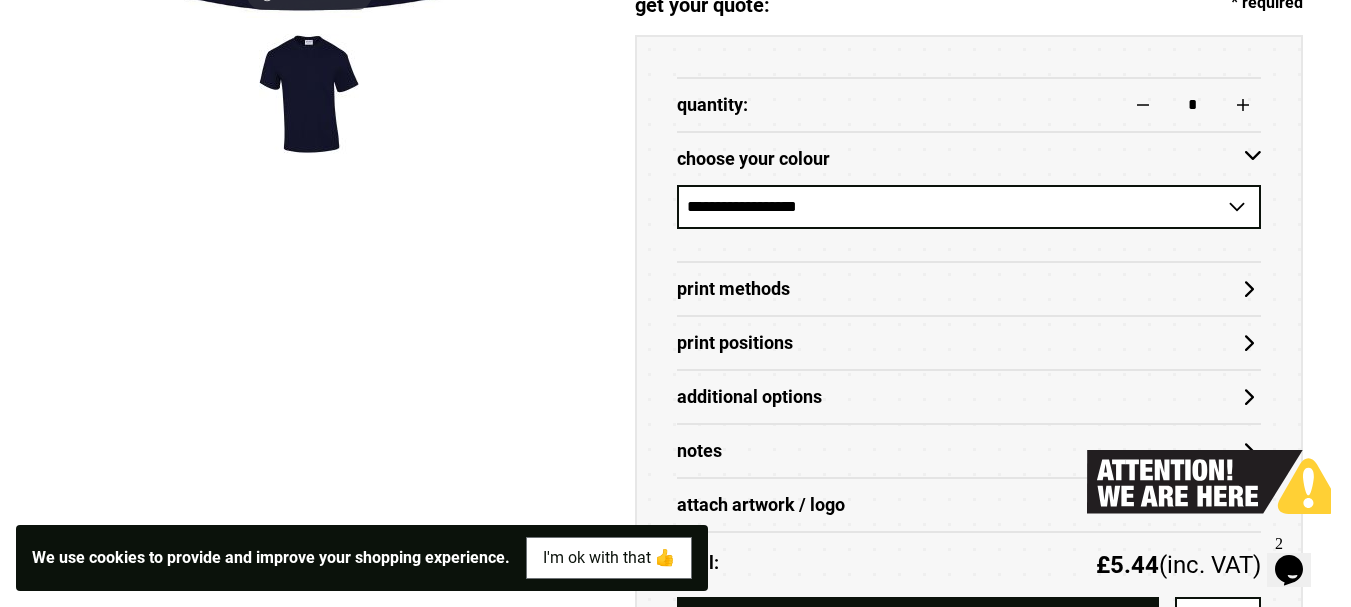 click on "**********" at bounding box center (969, 207) 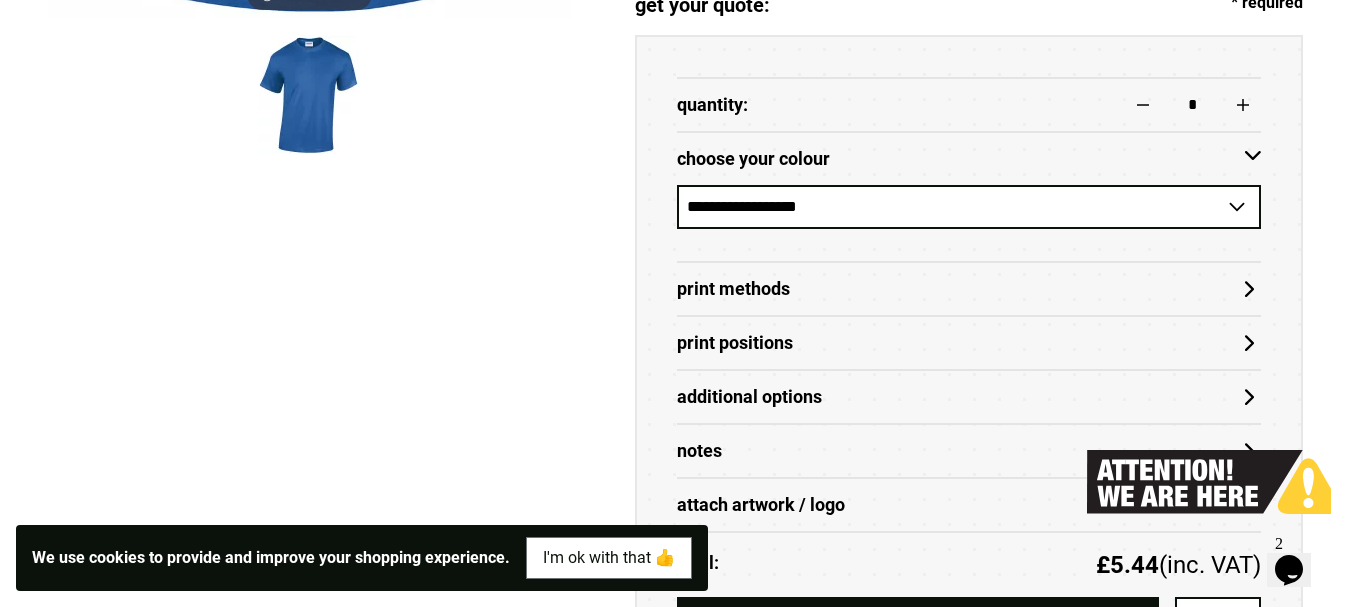 click on "**********" at bounding box center [969, 207] 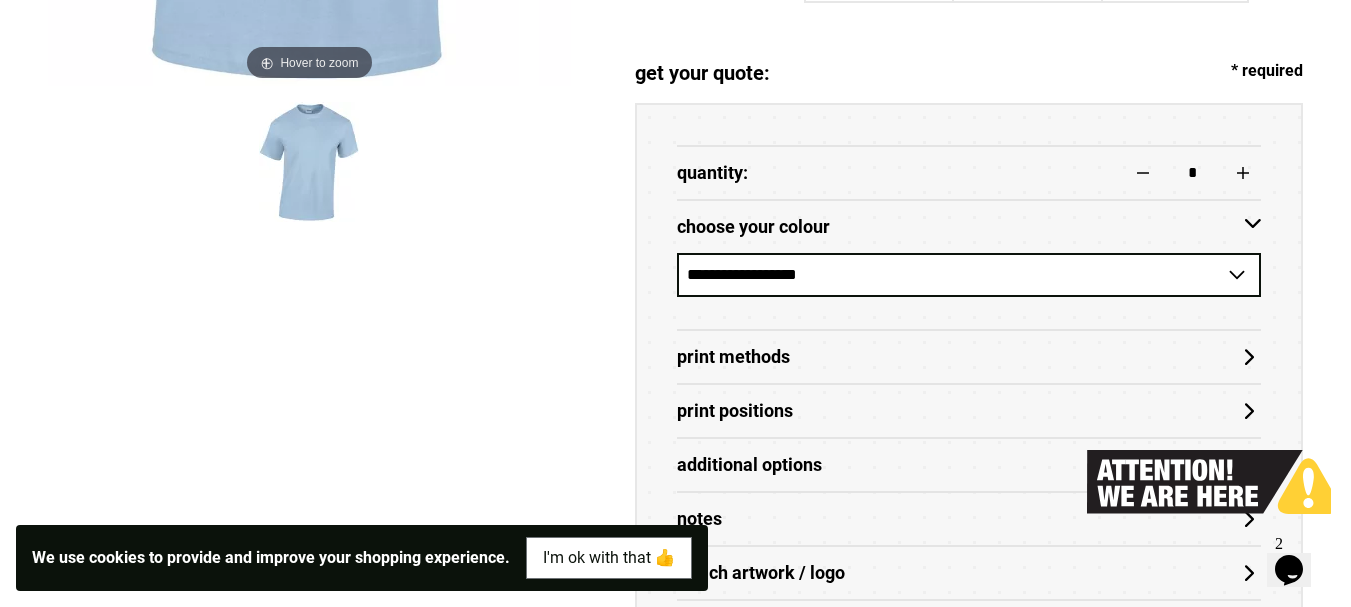 scroll, scrollTop: 849, scrollLeft: 0, axis: vertical 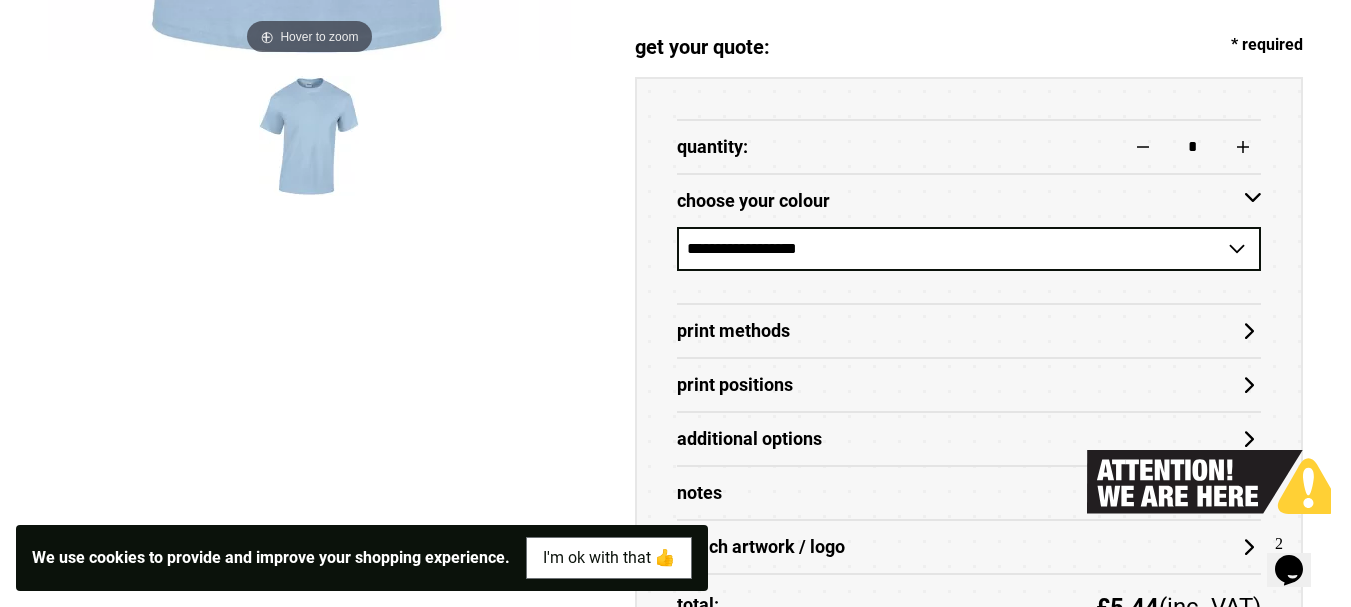 click on "**********" at bounding box center (969, 249) 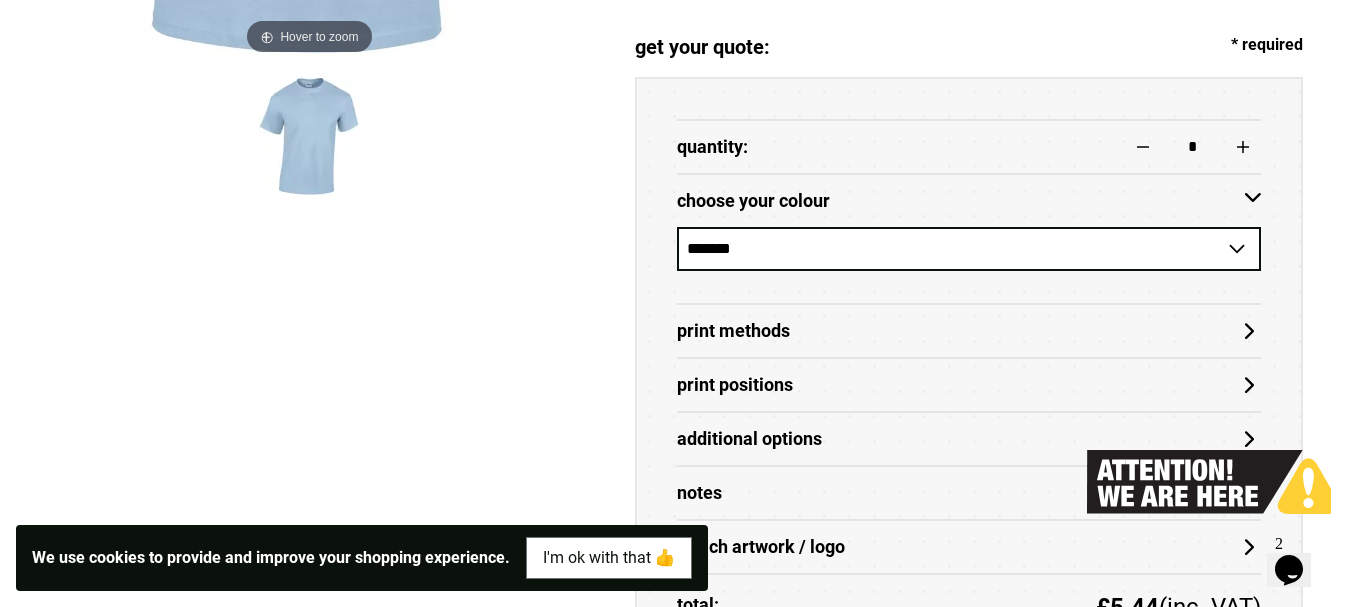 click on "**********" at bounding box center [969, 249] 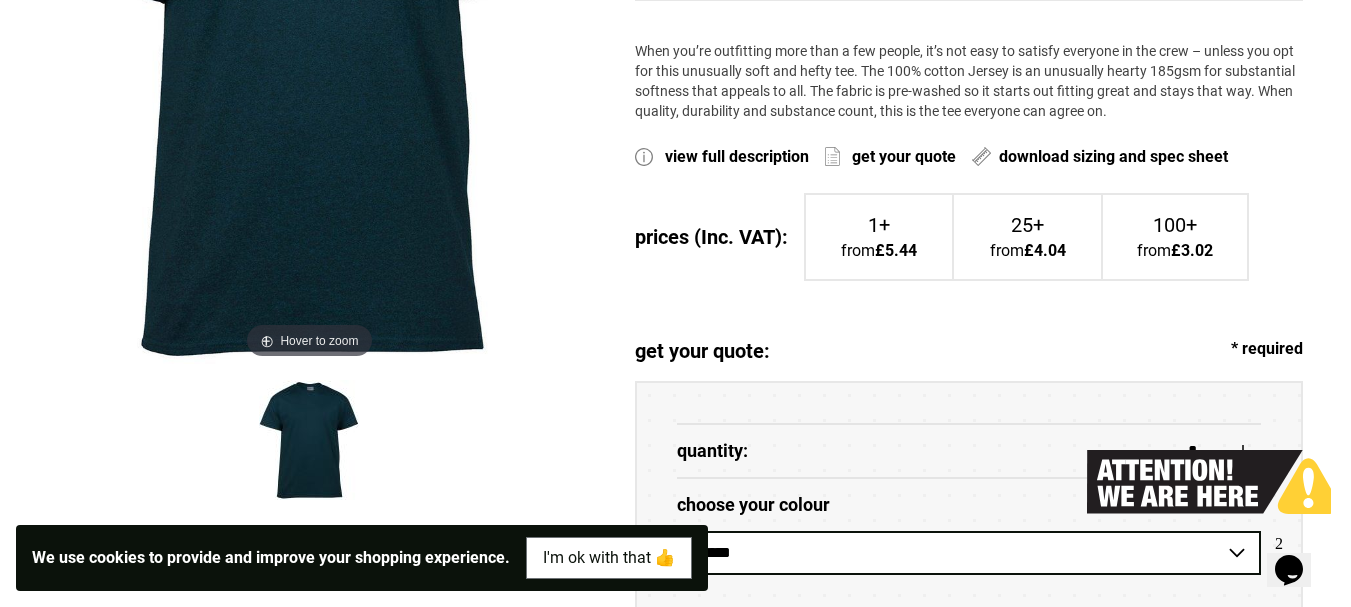 scroll, scrollTop: 925, scrollLeft: 0, axis: vertical 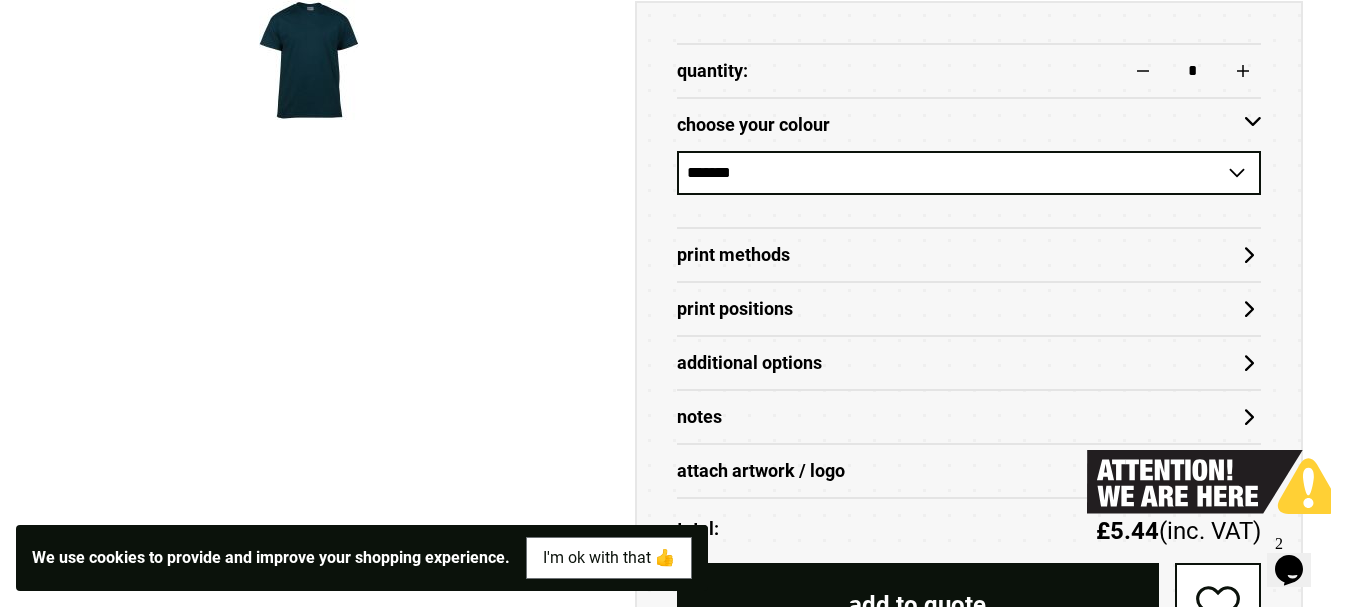 click on "Print Methods" at bounding box center (969, 255) 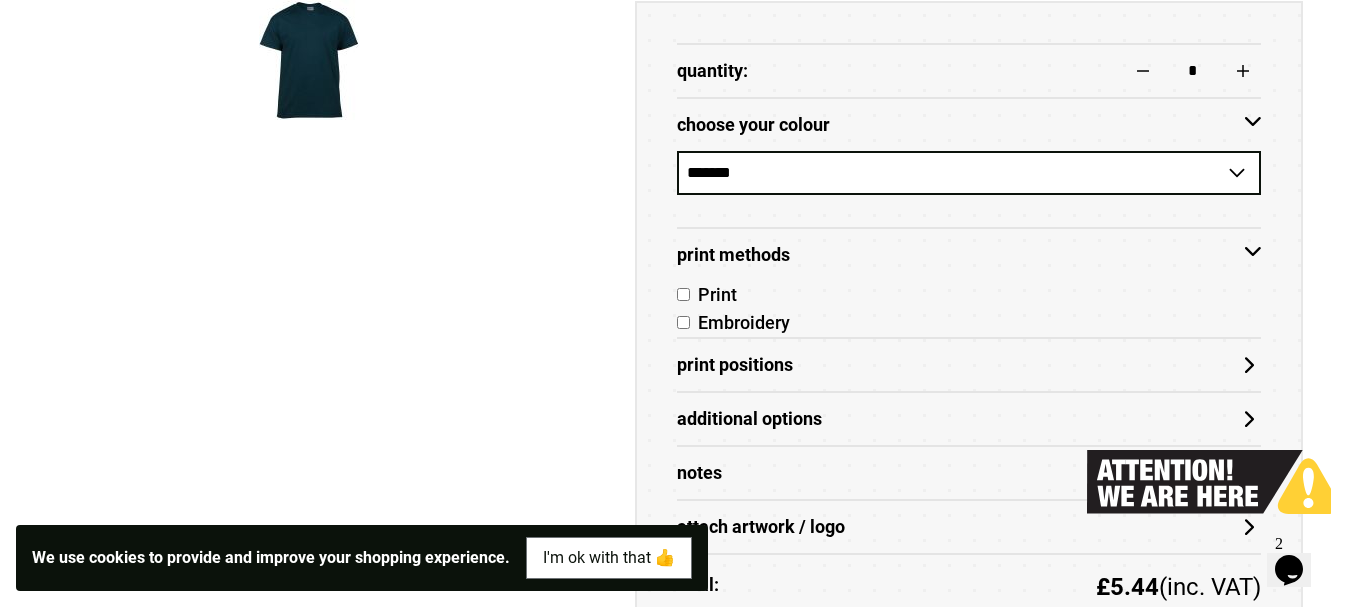 click on "**********" at bounding box center [675, 264] 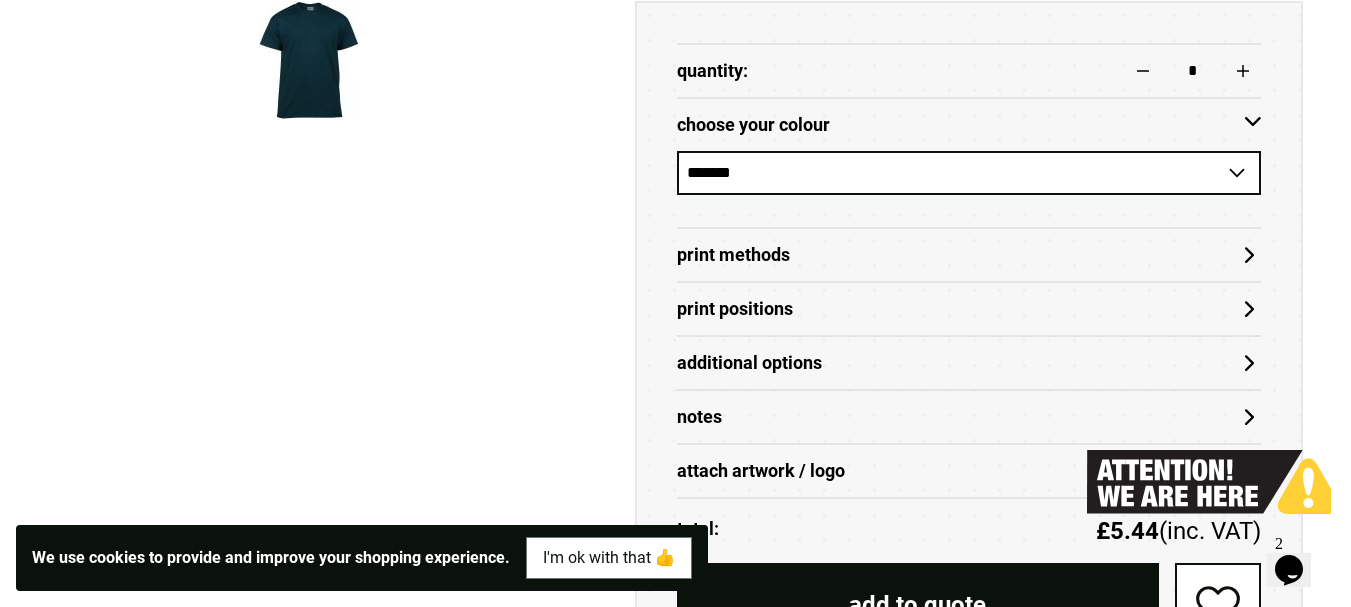 click on "Print Positions" at bounding box center (969, 309) 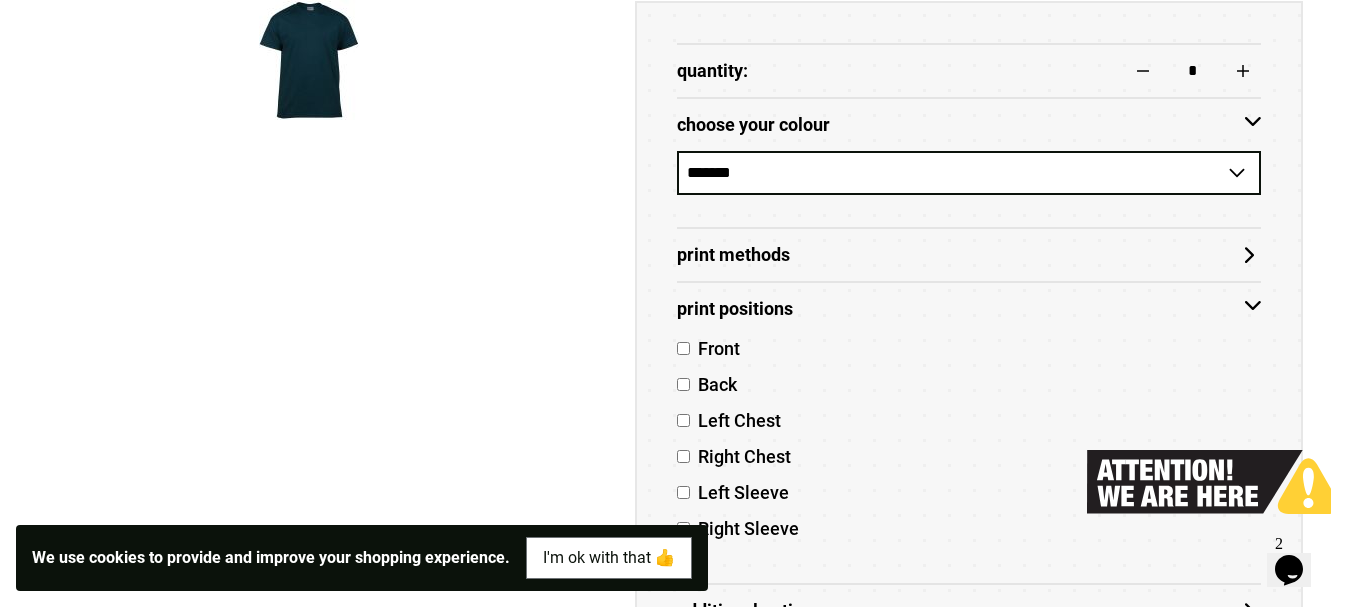 click on "**********" at bounding box center (675, 360) 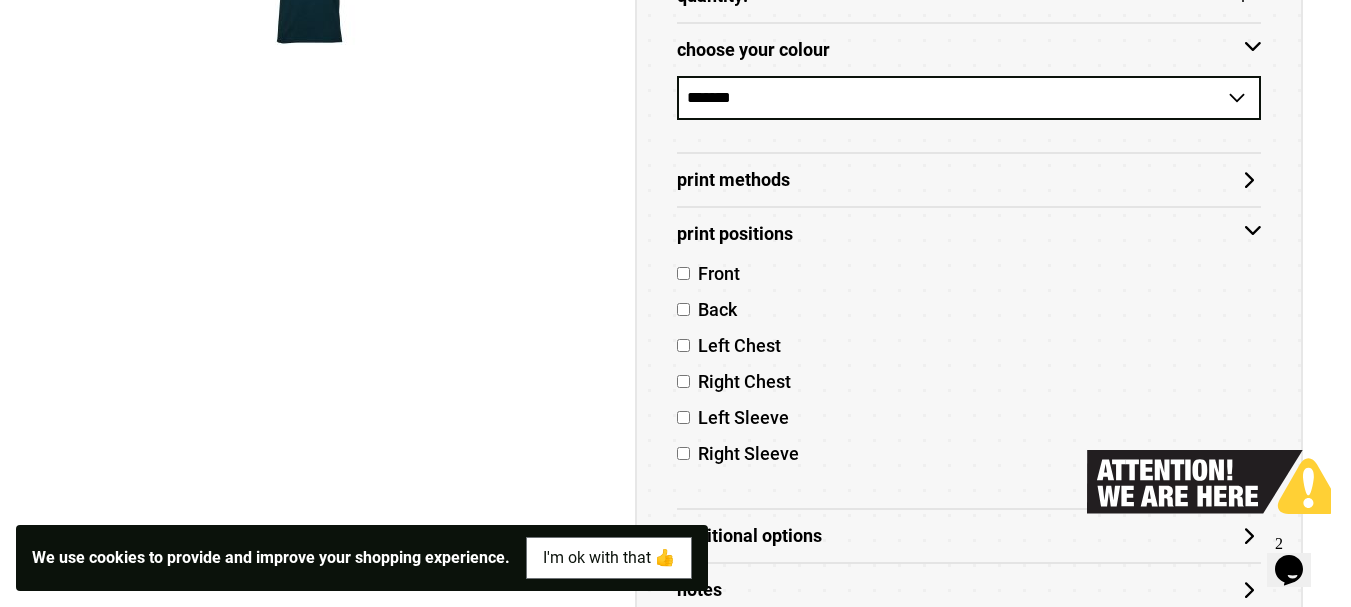 scroll, scrollTop: 1005, scrollLeft: 0, axis: vertical 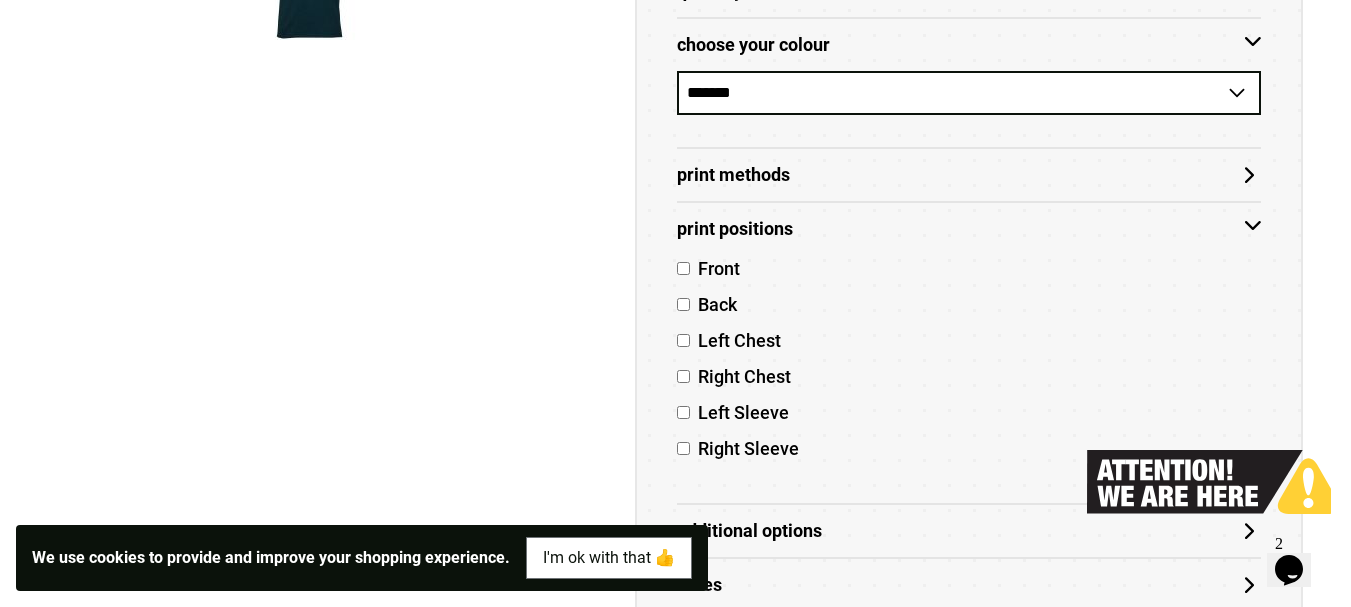 click on "**********" at bounding box center [675, 280] 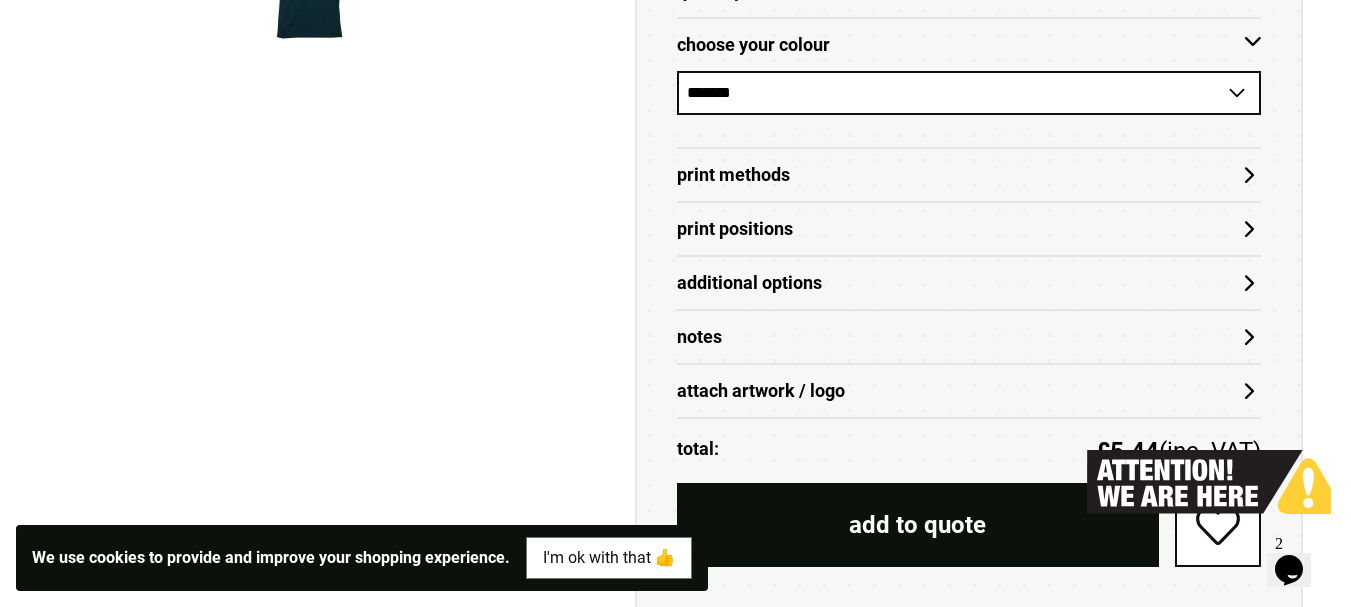 click on "Additional Options" at bounding box center (969, 283) 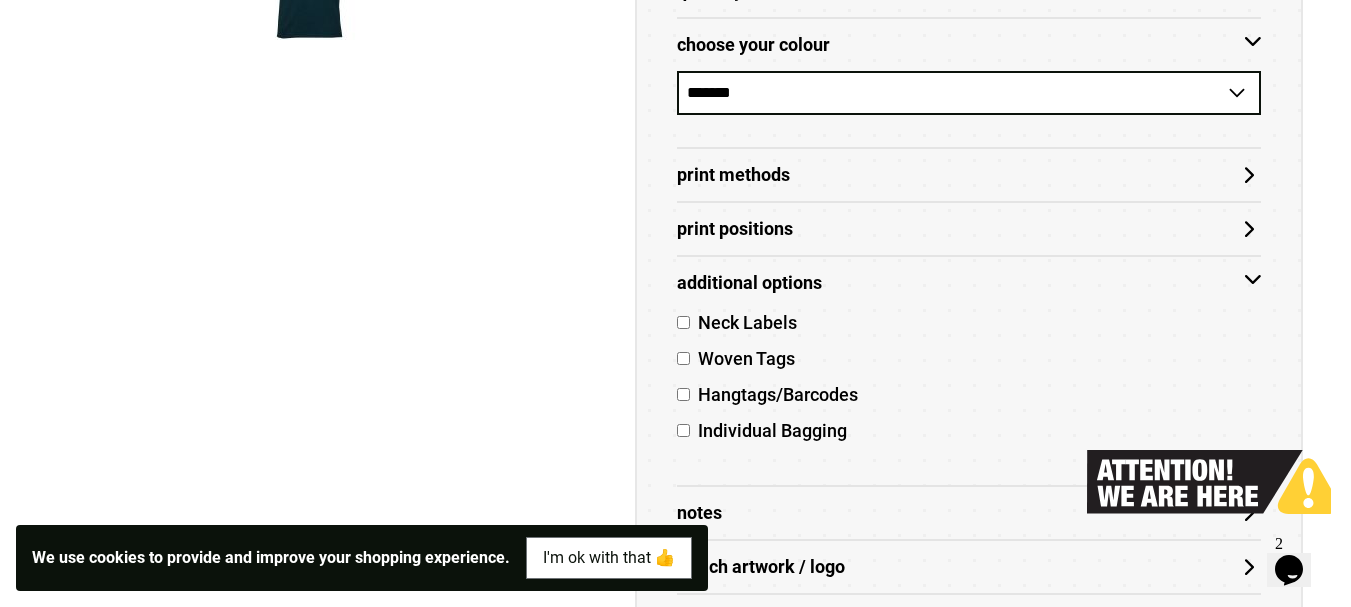 click on "Additional Options" at bounding box center (969, 283) 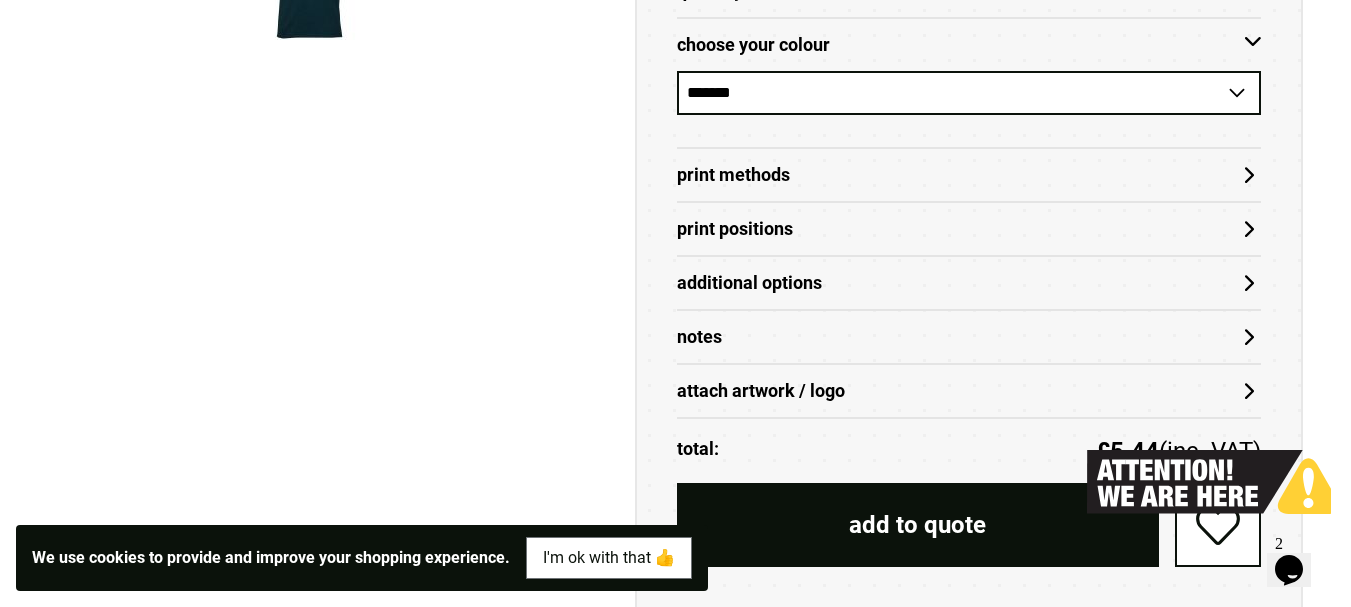 click on "attach artwork / logo" at bounding box center (969, 391) 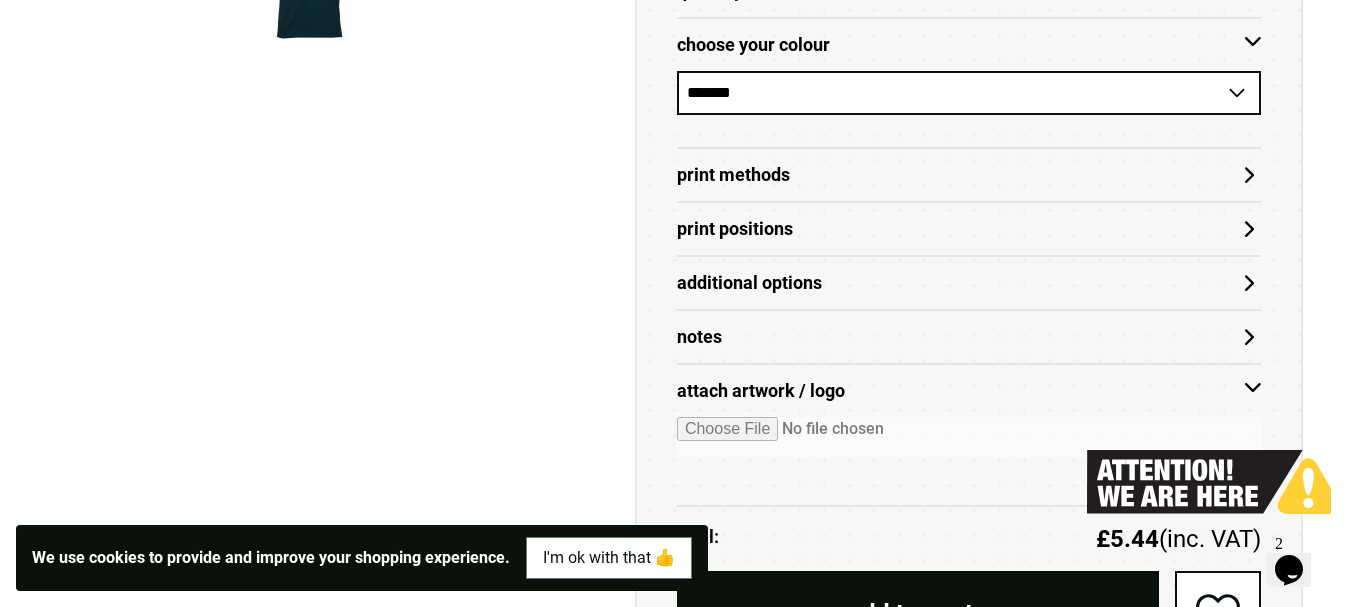 click on "attach artwork / logo" at bounding box center [969, 391] 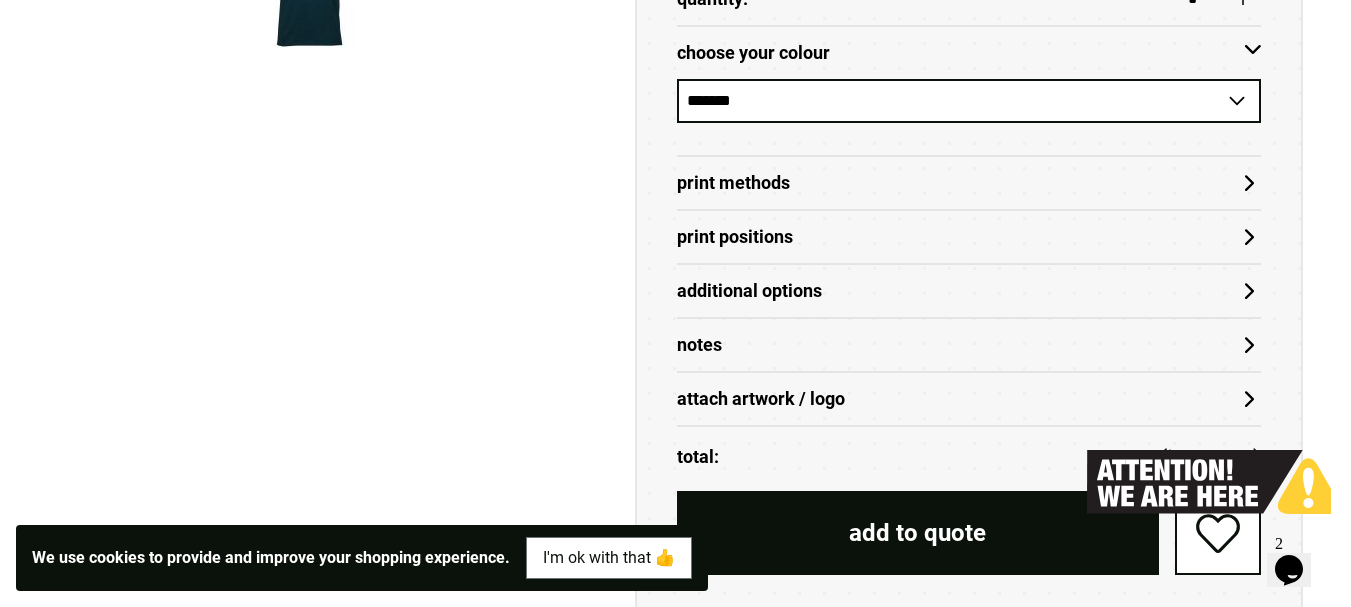 scroll, scrollTop: 946, scrollLeft: 0, axis: vertical 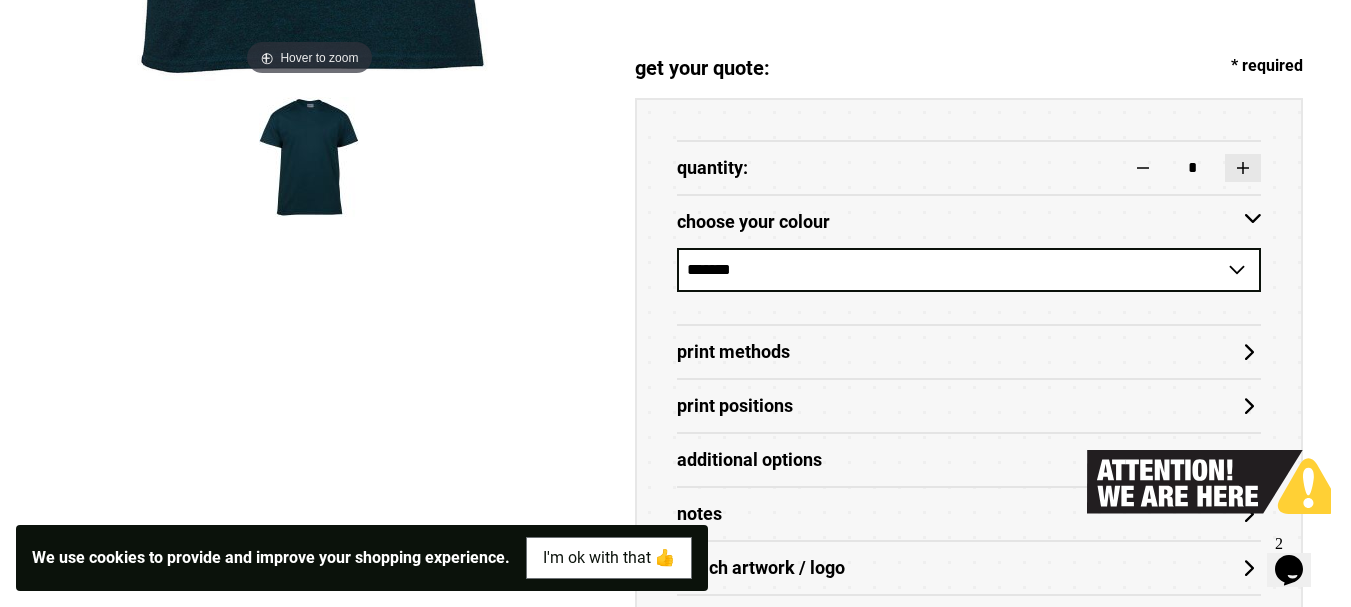 click at bounding box center [1243, 168] 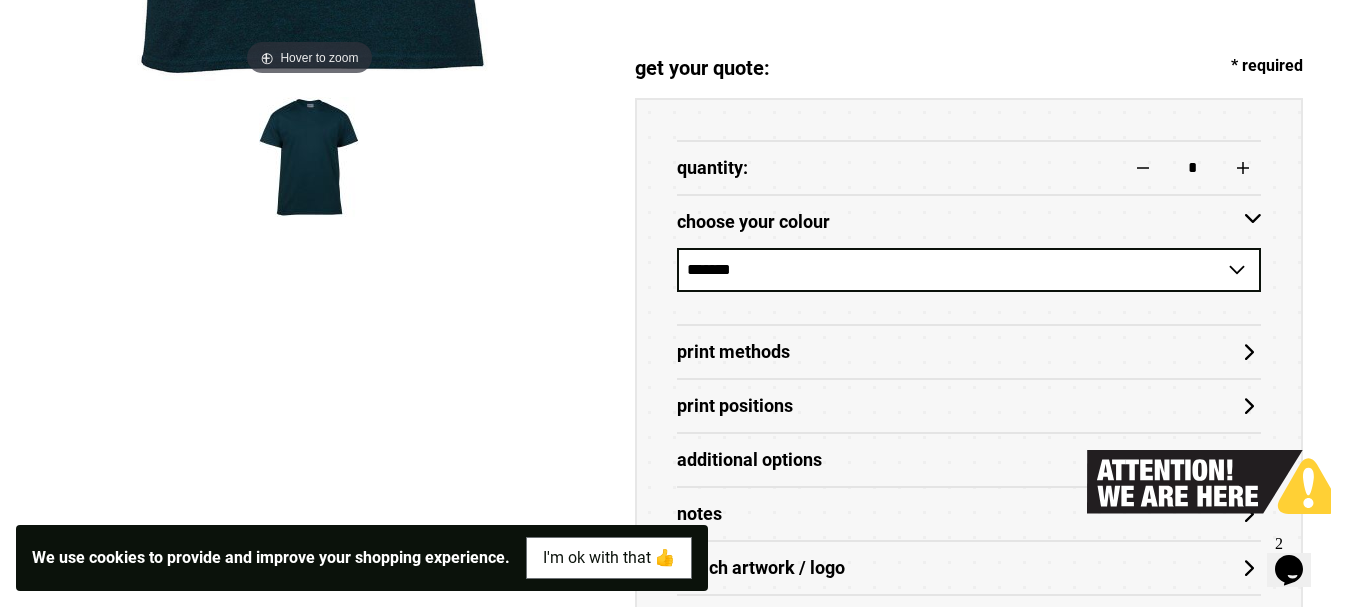 click on "**********" at bounding box center [675, 333] 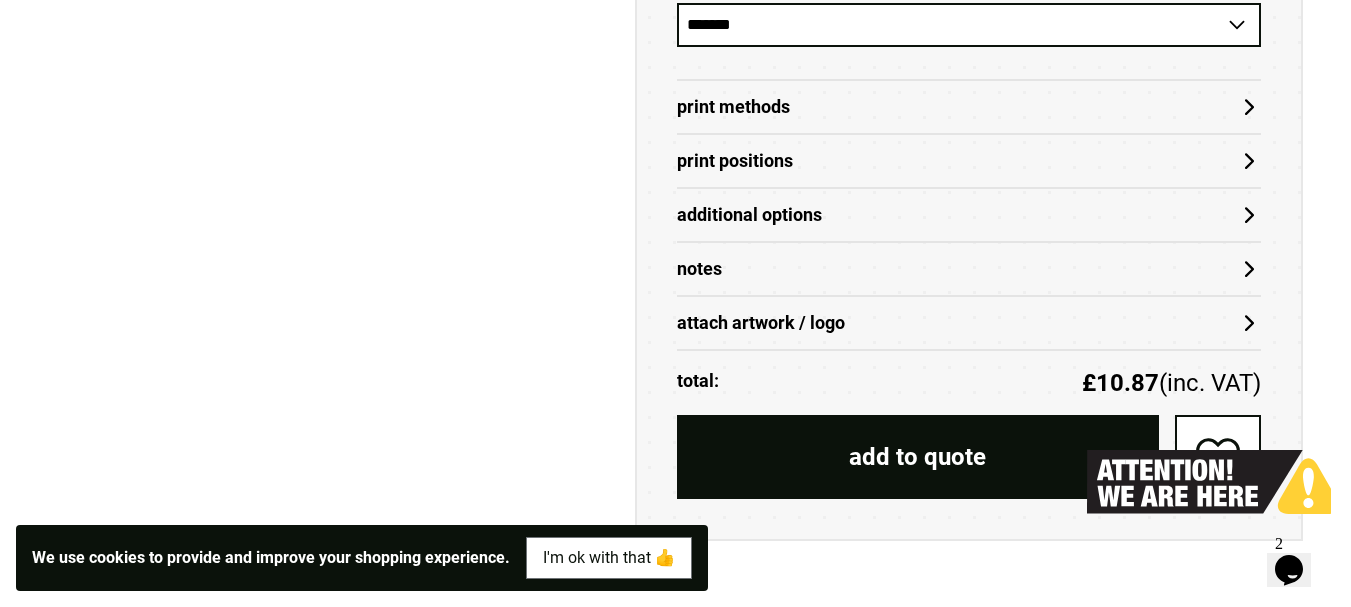 scroll, scrollTop: 1064, scrollLeft: 0, axis: vertical 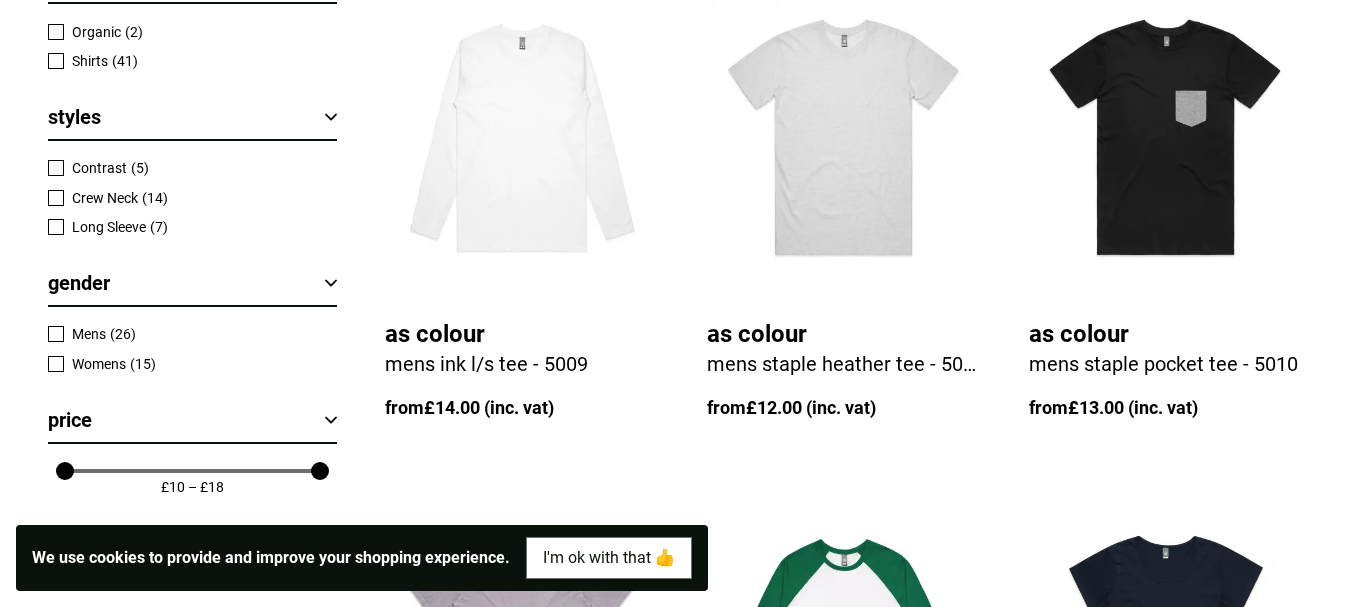 select 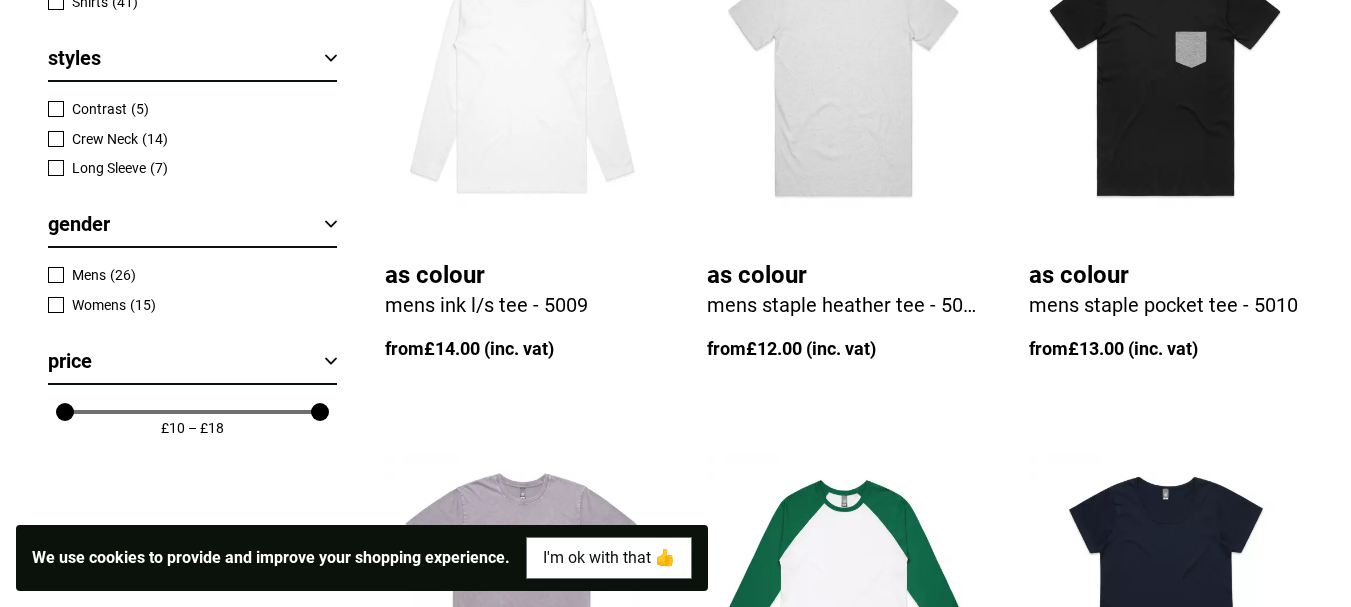 scroll, scrollTop: 2059, scrollLeft: 0, axis: vertical 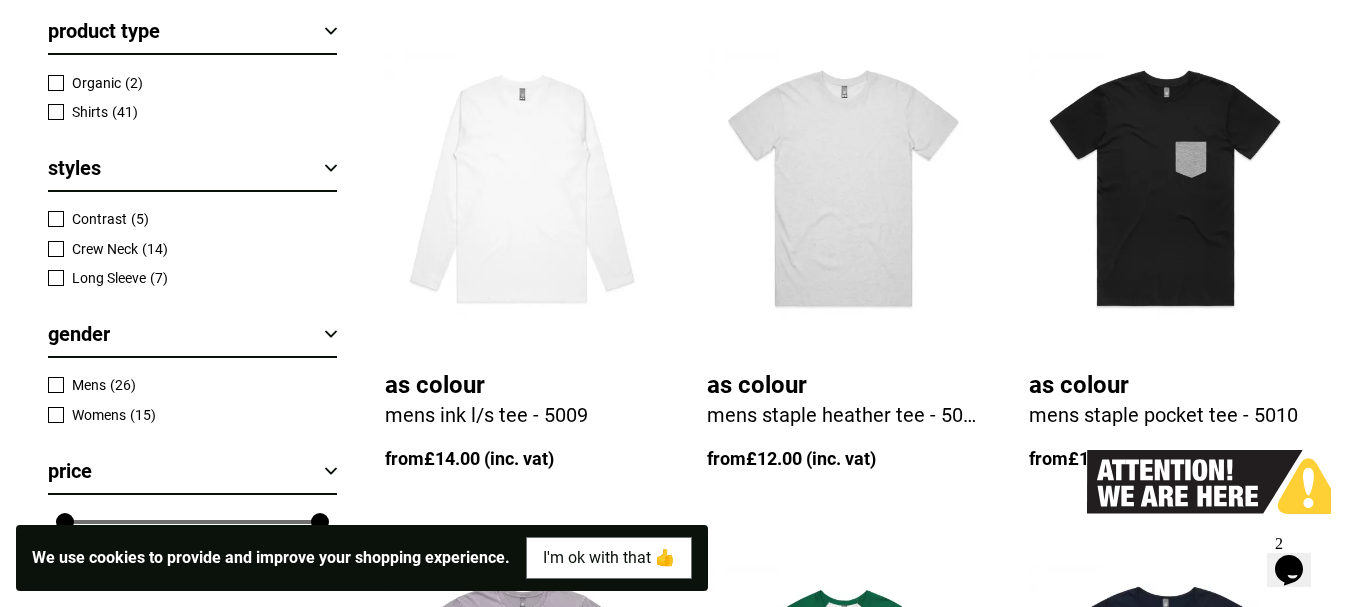 click at bounding box center (844, 188) 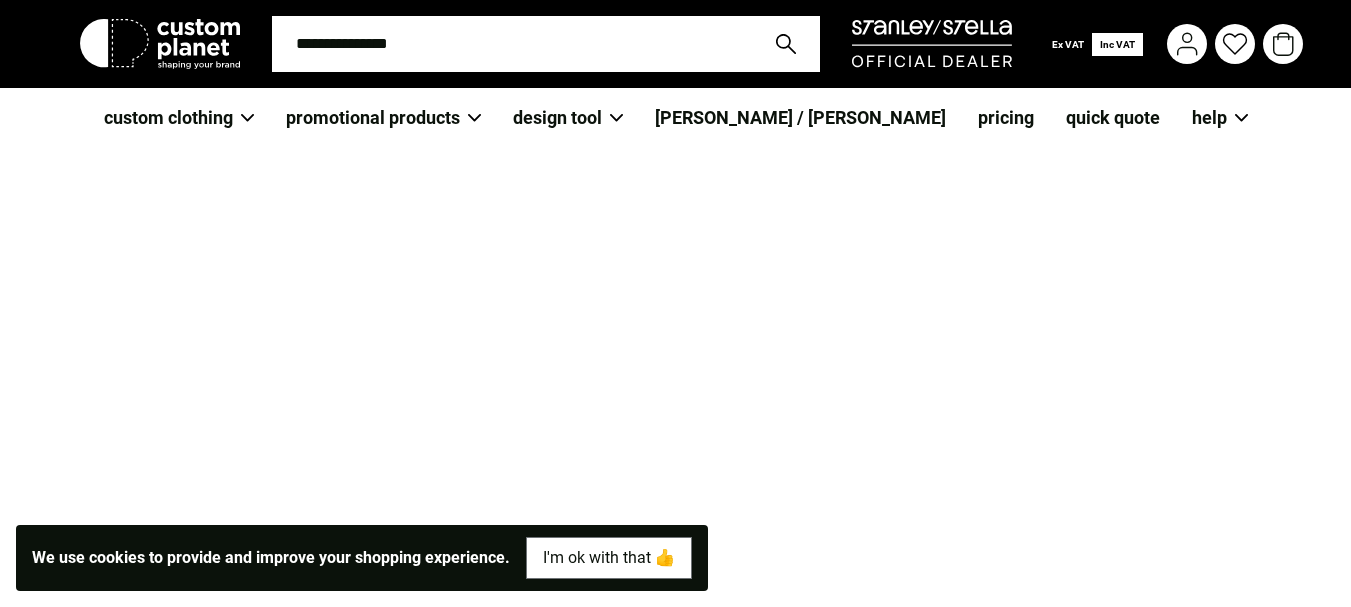 scroll, scrollTop: 0, scrollLeft: 0, axis: both 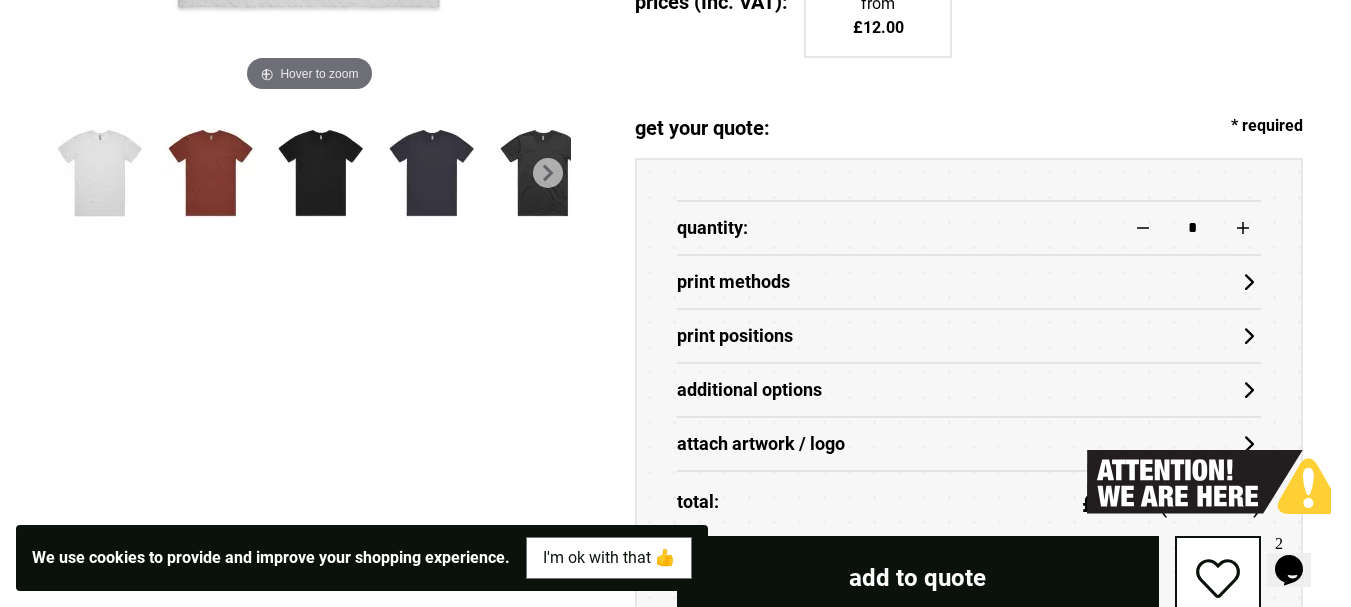click at bounding box center [432, 173] 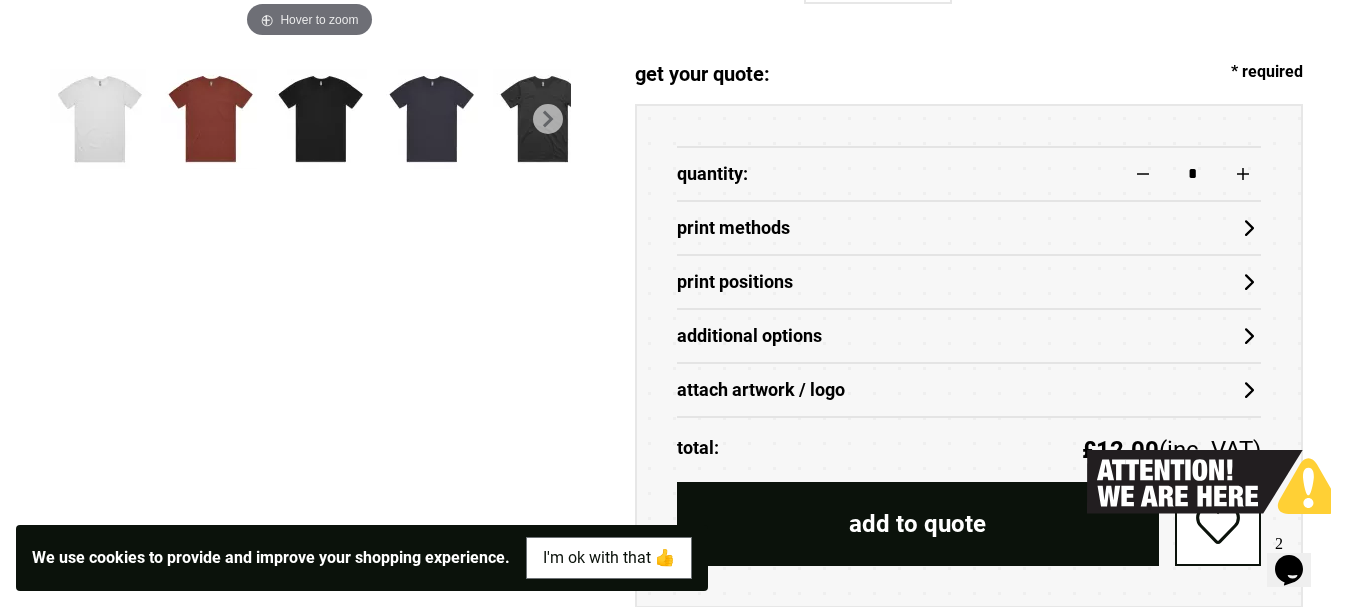 scroll, scrollTop: 885, scrollLeft: 0, axis: vertical 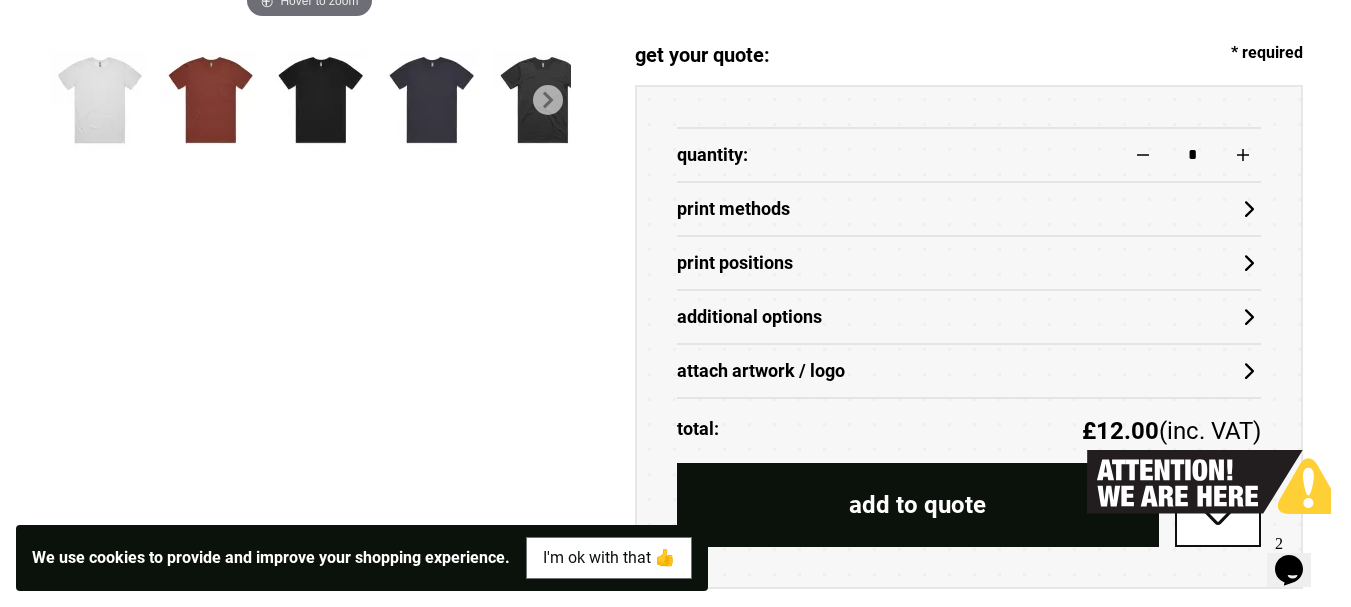 click on "Print Methods" at bounding box center (969, 208) 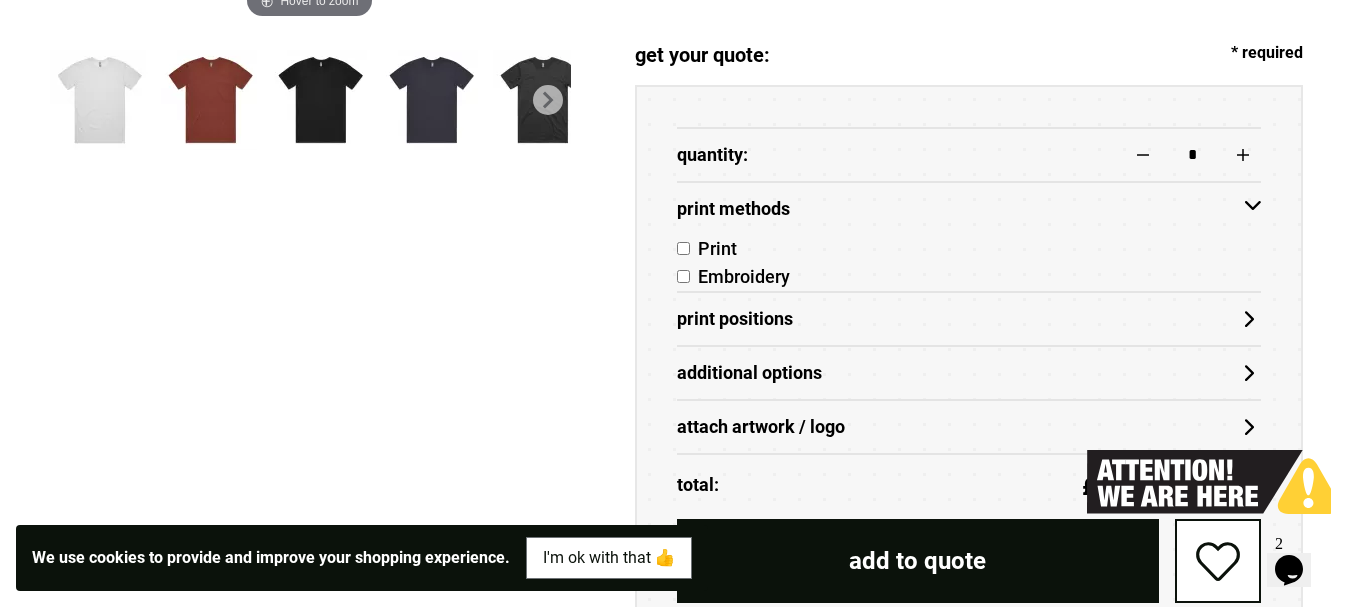click on "Print" at bounding box center (713, 248) 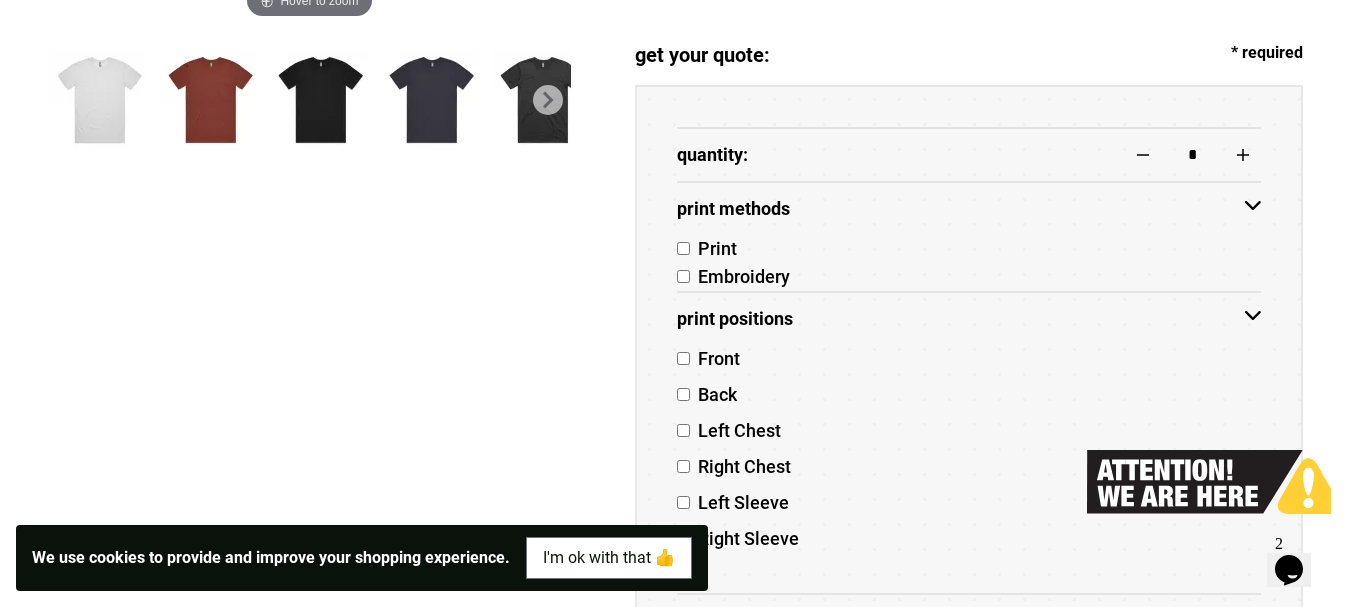 click on "Left Chest" at bounding box center [735, 430] 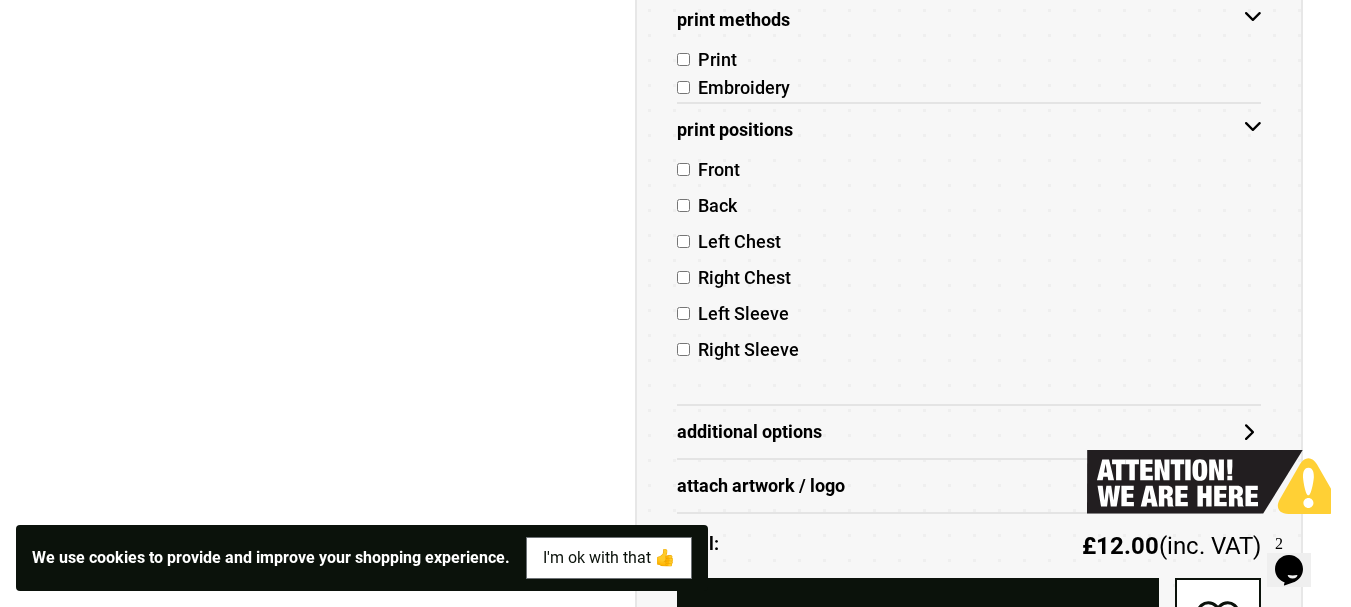 scroll, scrollTop: 1156, scrollLeft: 0, axis: vertical 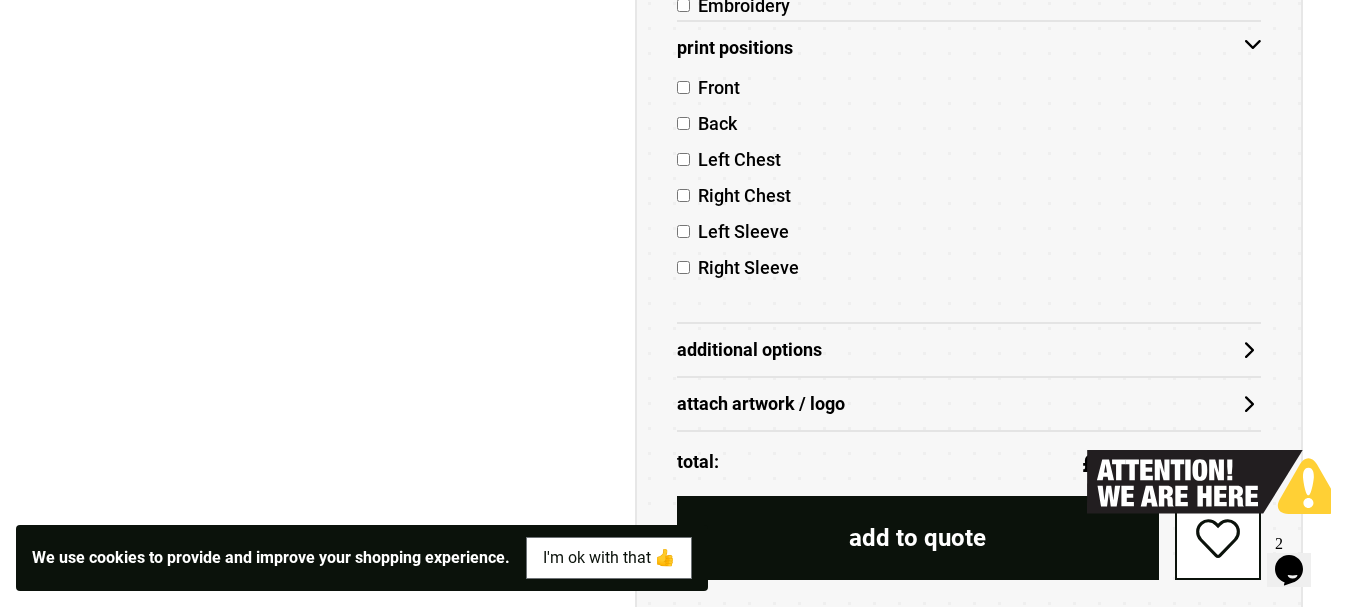 click on "Additional Options" at bounding box center [969, 350] 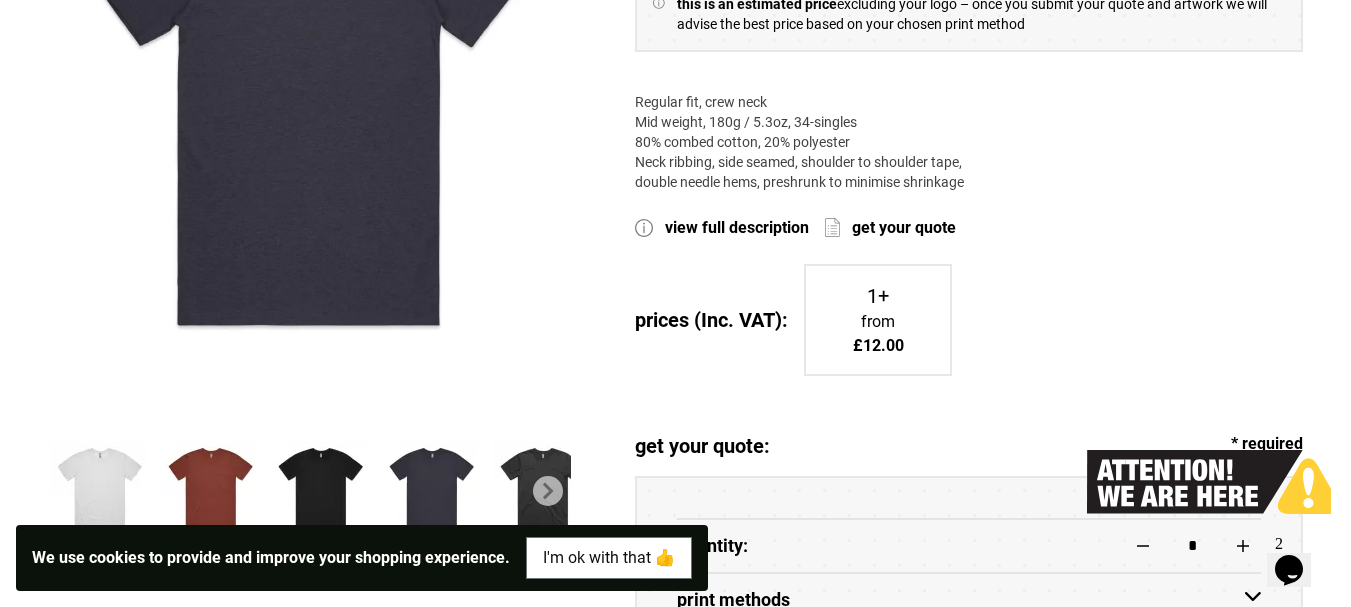 scroll, scrollTop: 509, scrollLeft: 0, axis: vertical 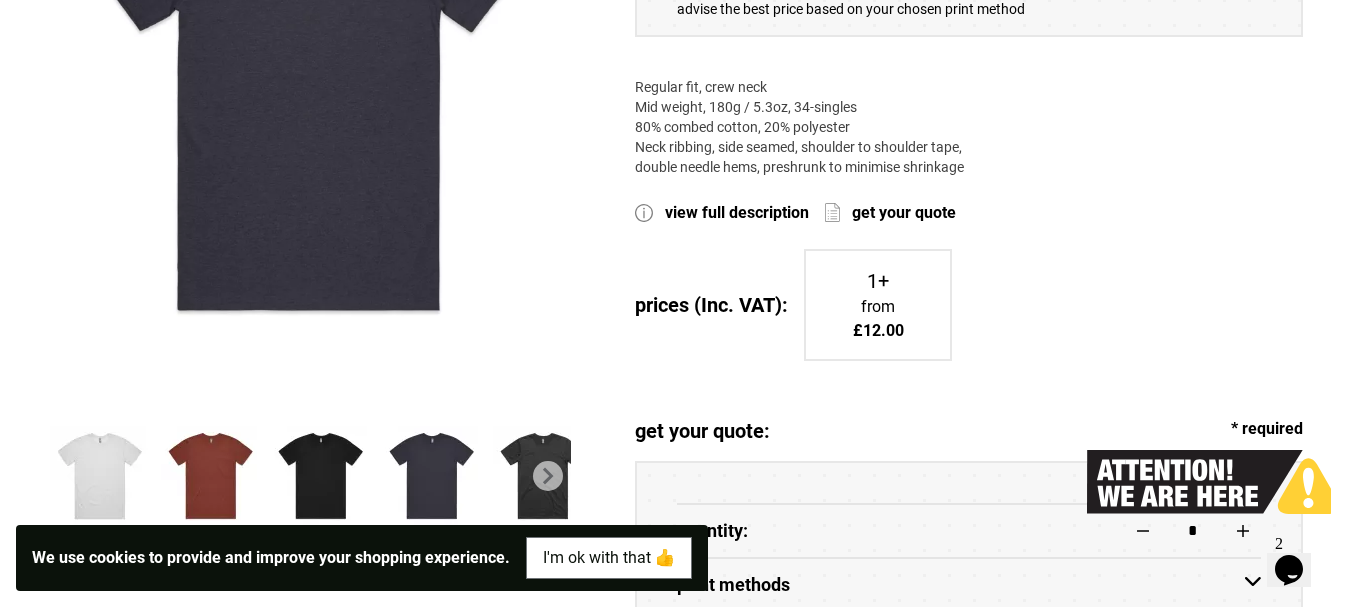 click at bounding box center [211, 476] 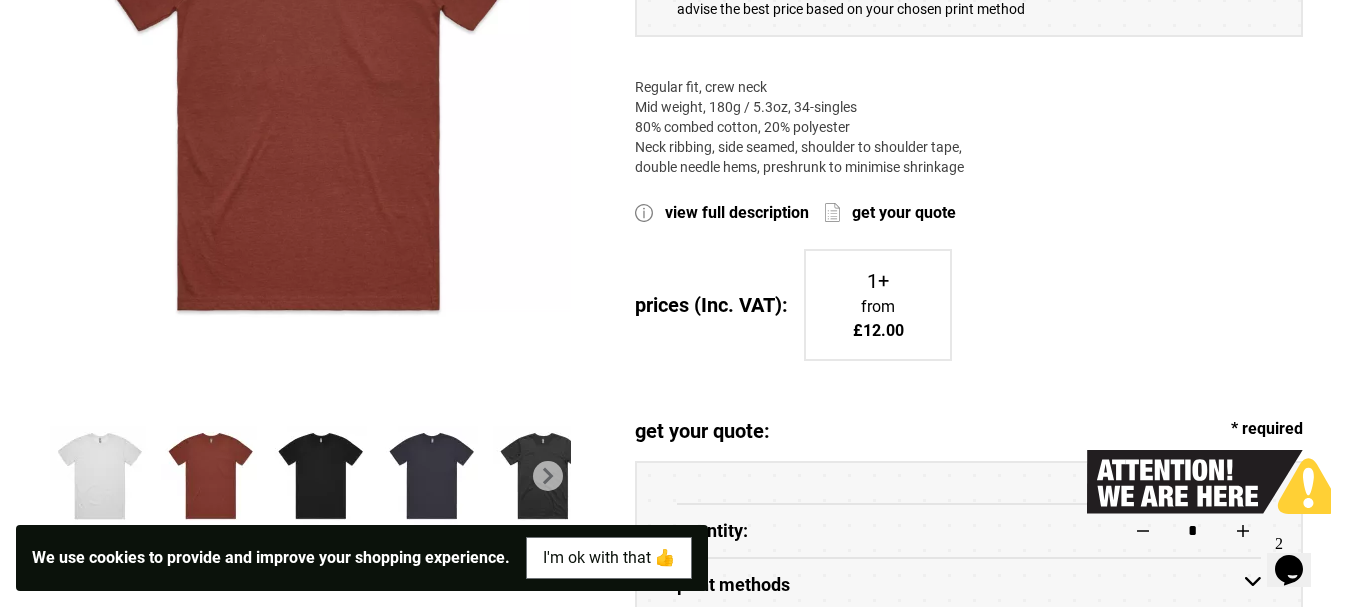click at bounding box center (432, 476) 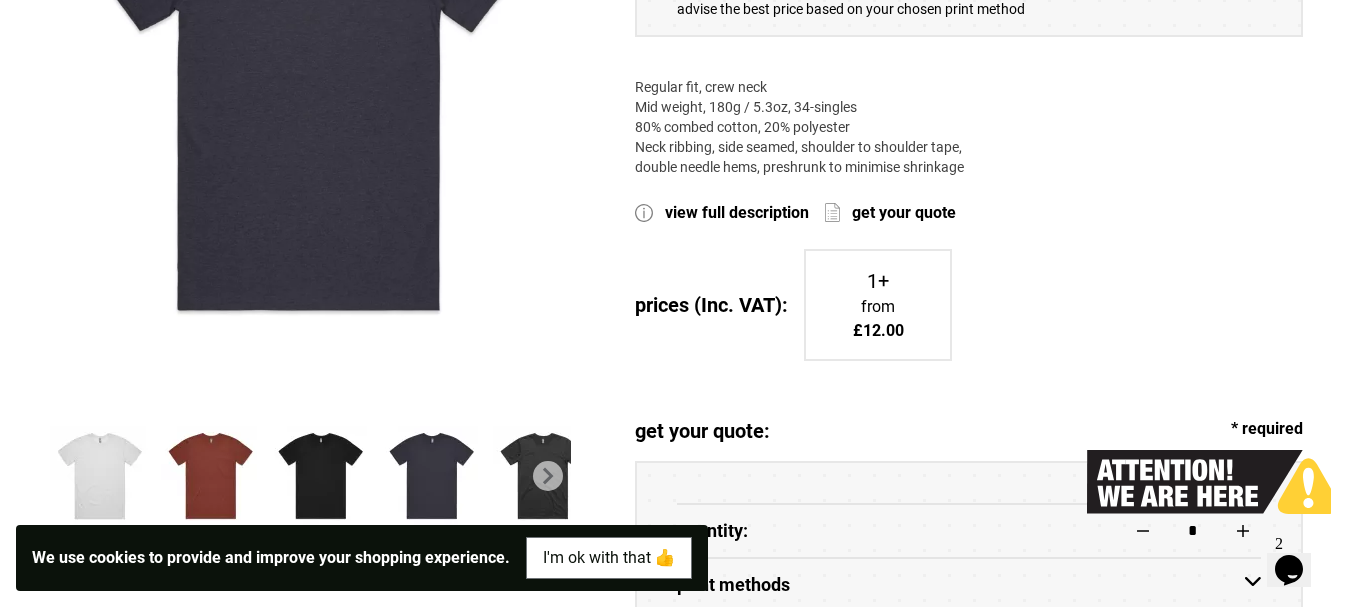 click on "1+ from  £12.00 £10.00" at bounding box center [1026, 305] 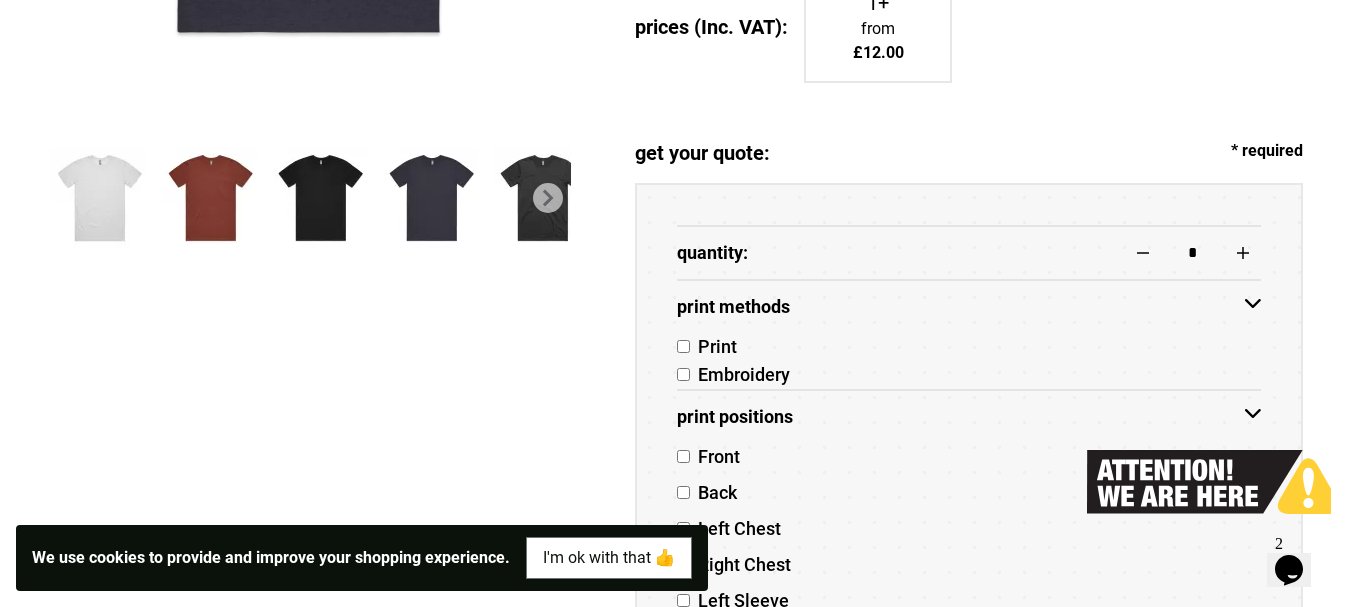 scroll, scrollTop: 789, scrollLeft: 0, axis: vertical 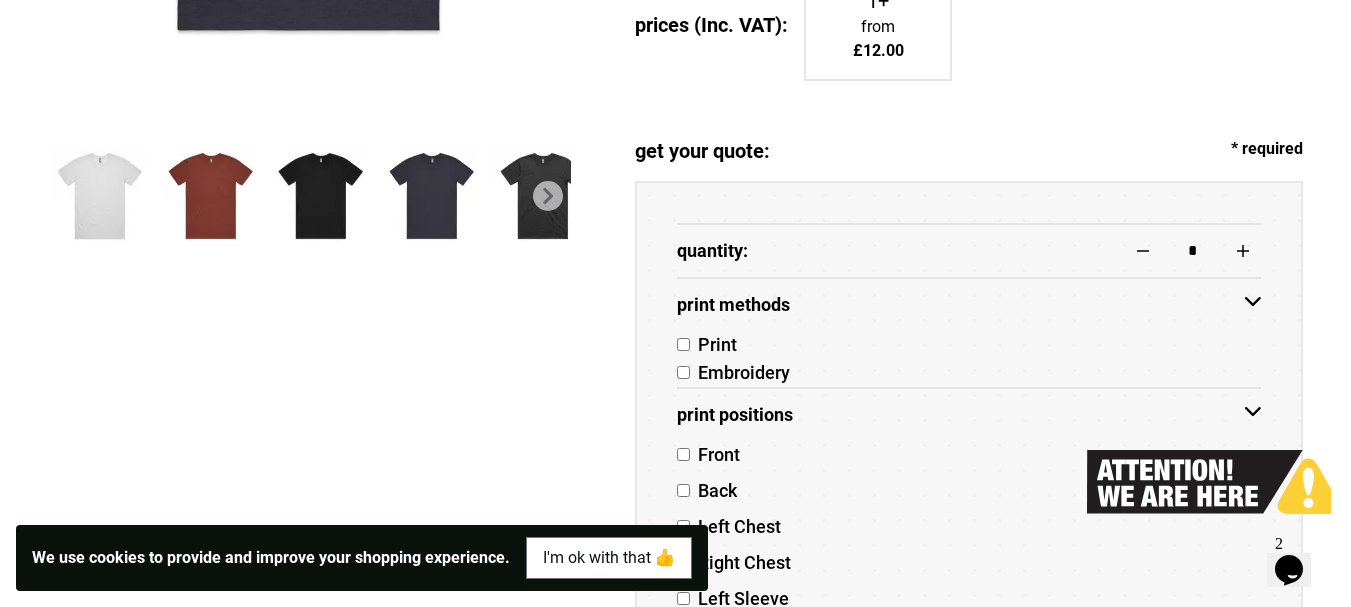 click on "Print Methods" at bounding box center (969, 305) 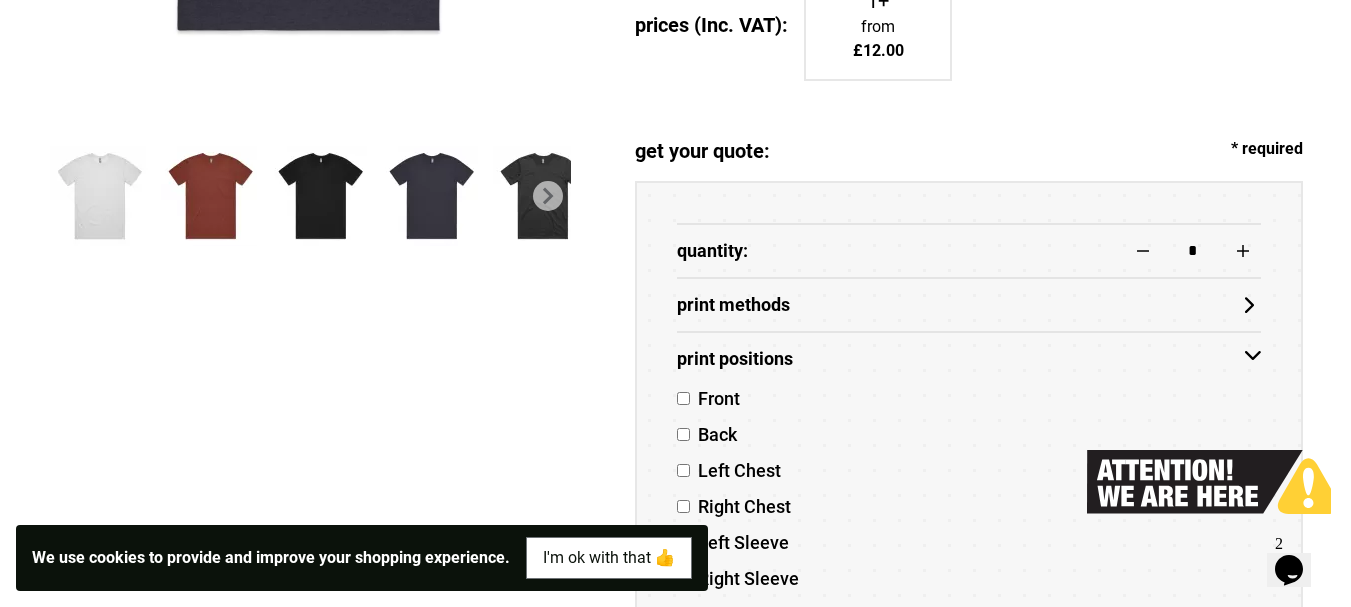 click on "Print Positions" at bounding box center (969, 359) 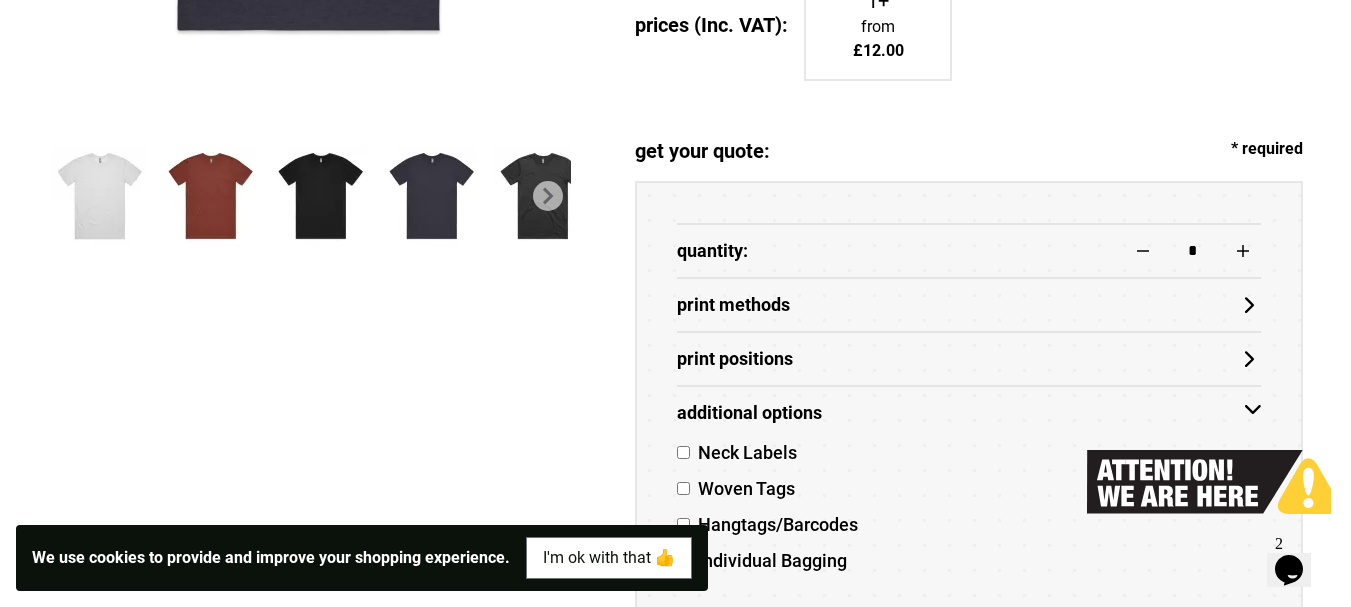 click on "Additional Options" at bounding box center [969, 413] 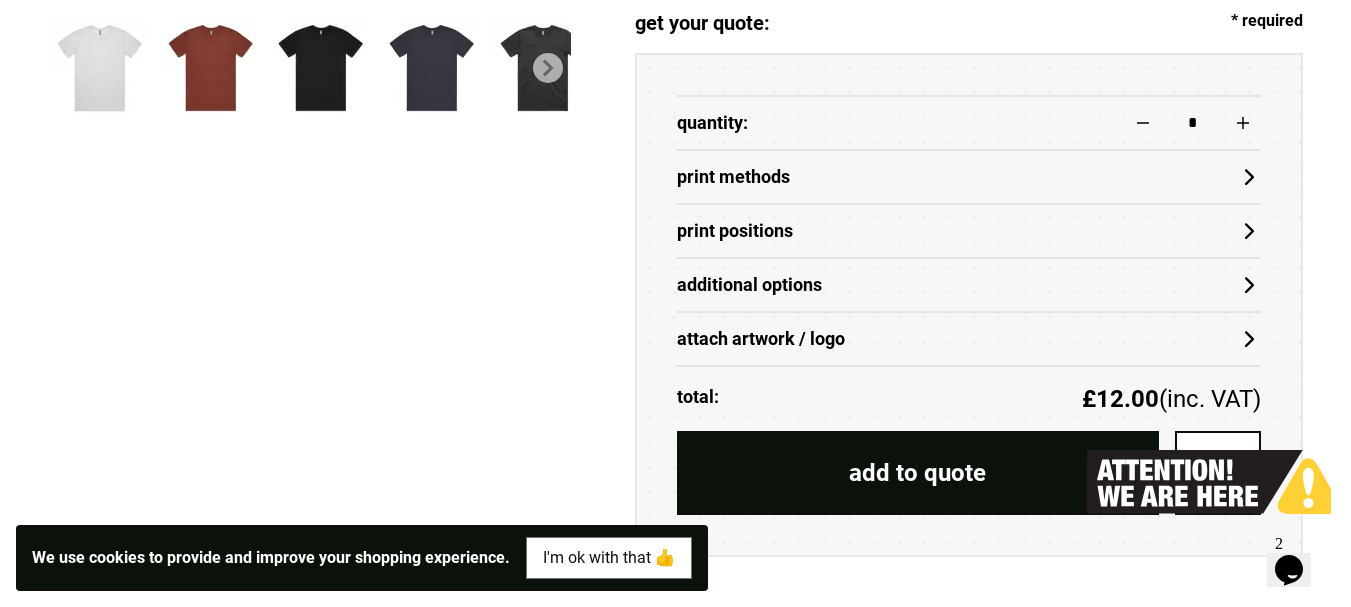 scroll, scrollTop: 933, scrollLeft: 0, axis: vertical 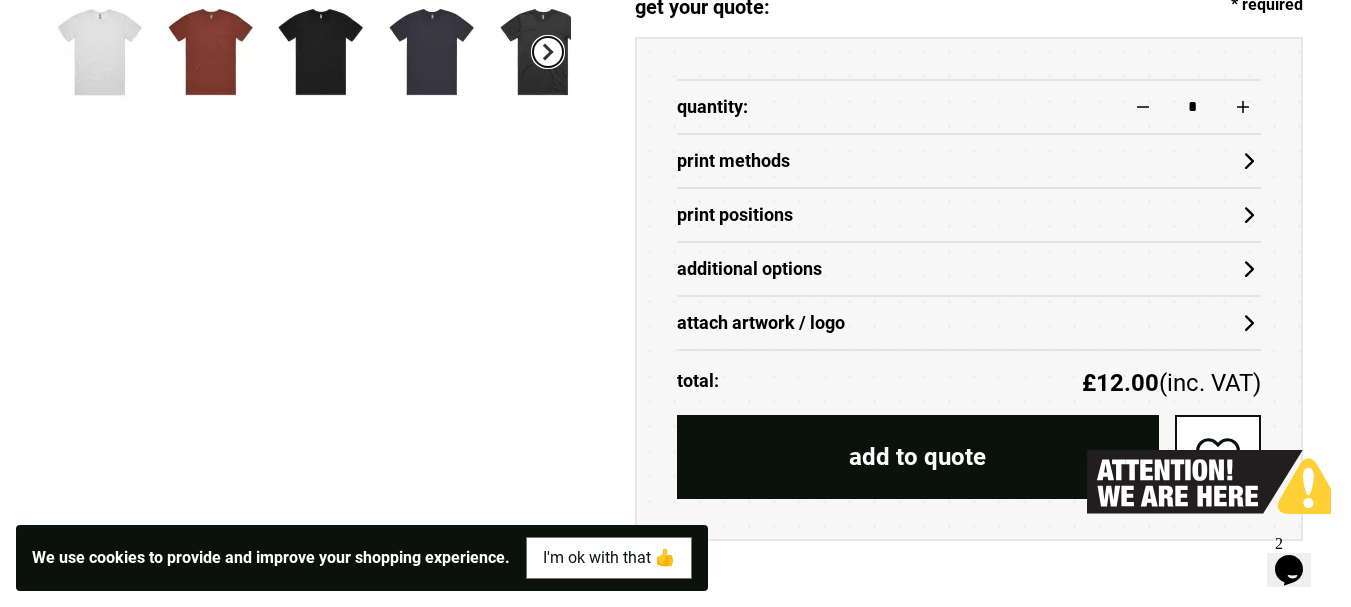 click at bounding box center [548, 52] 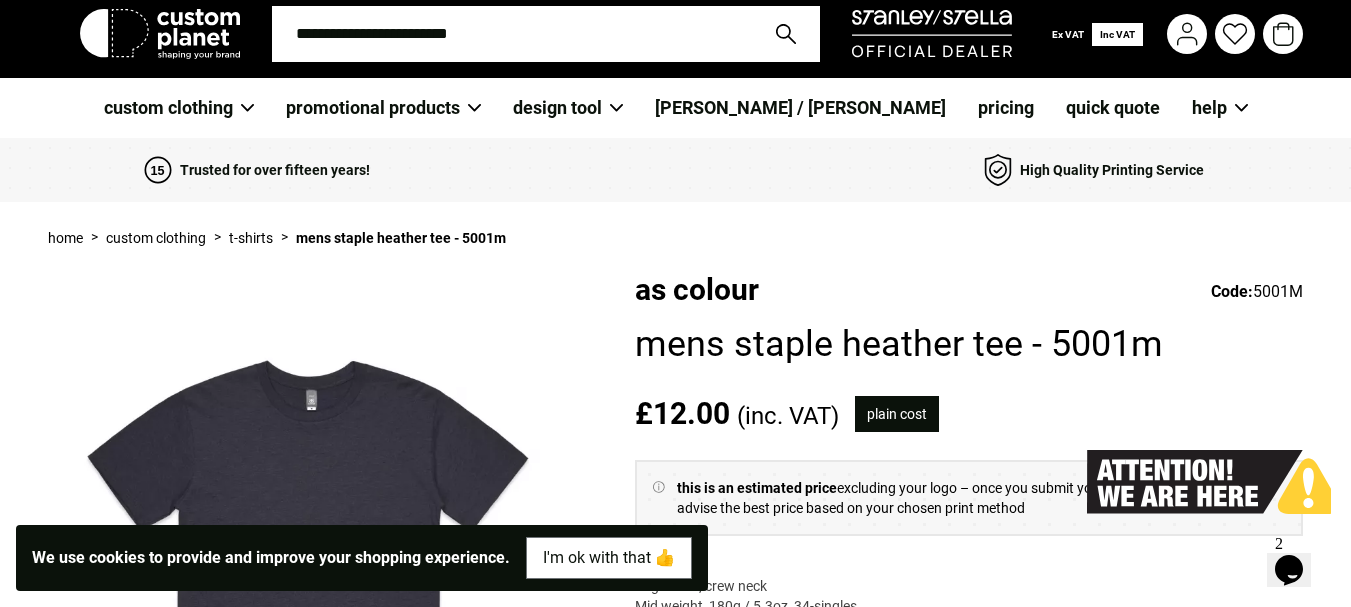 scroll, scrollTop: 0, scrollLeft: 0, axis: both 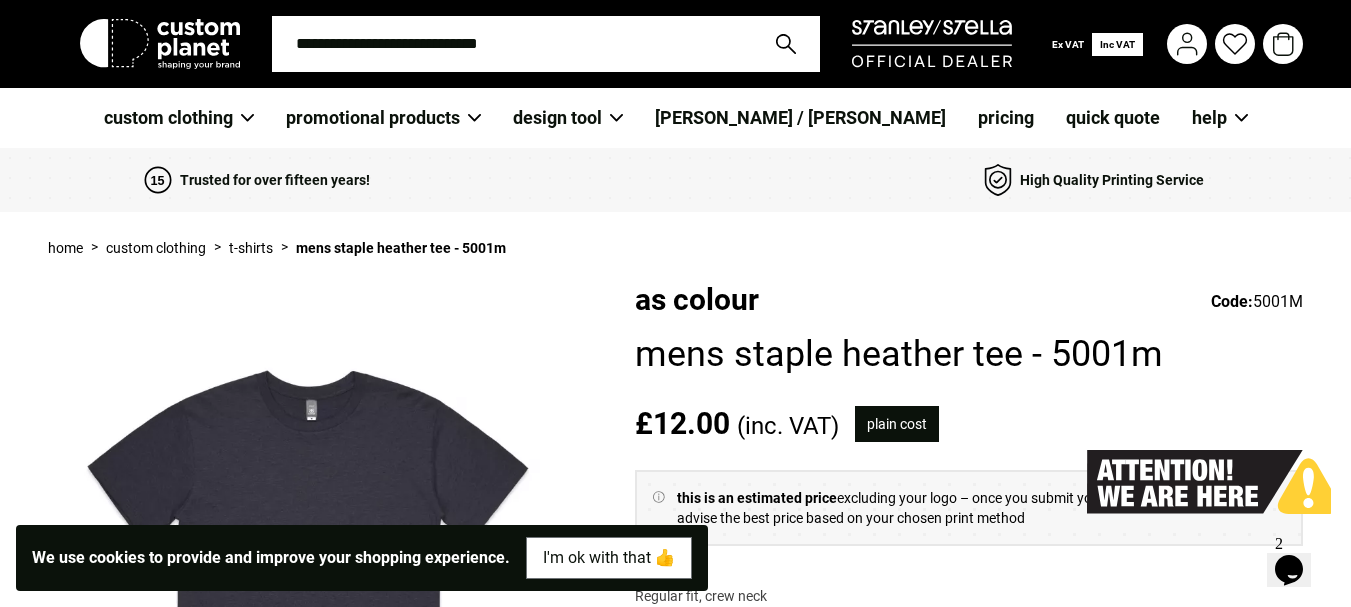type 